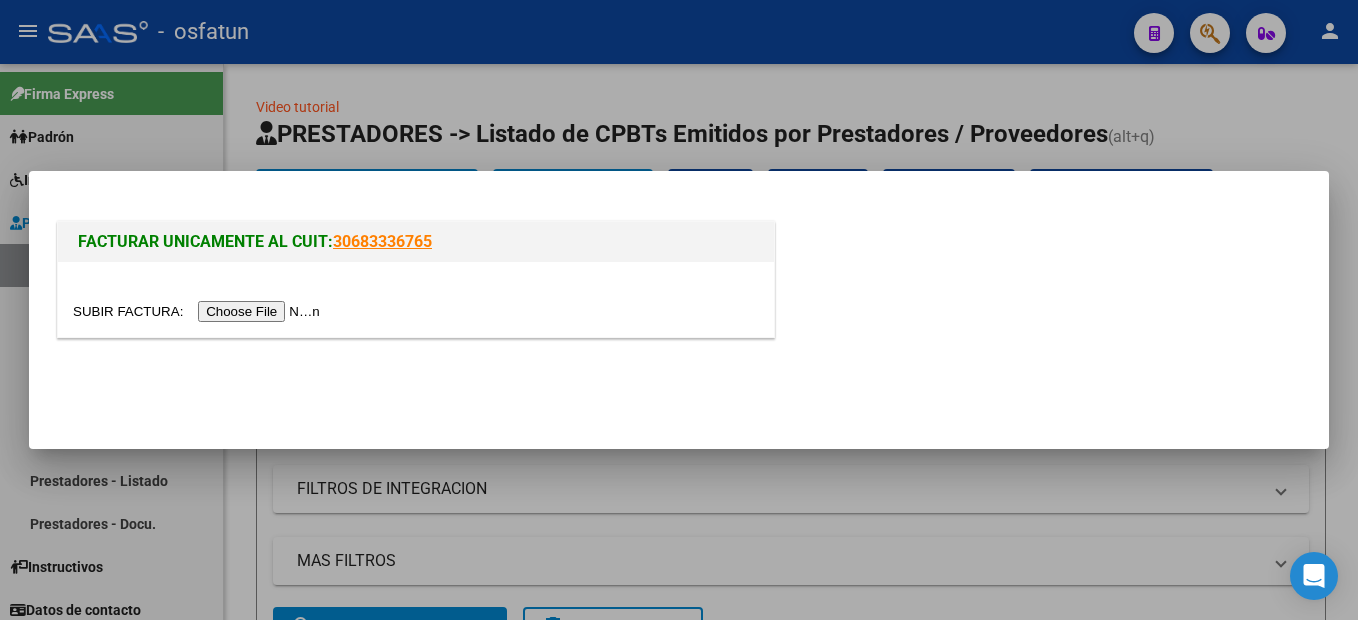 scroll, scrollTop: 0, scrollLeft: 0, axis: both 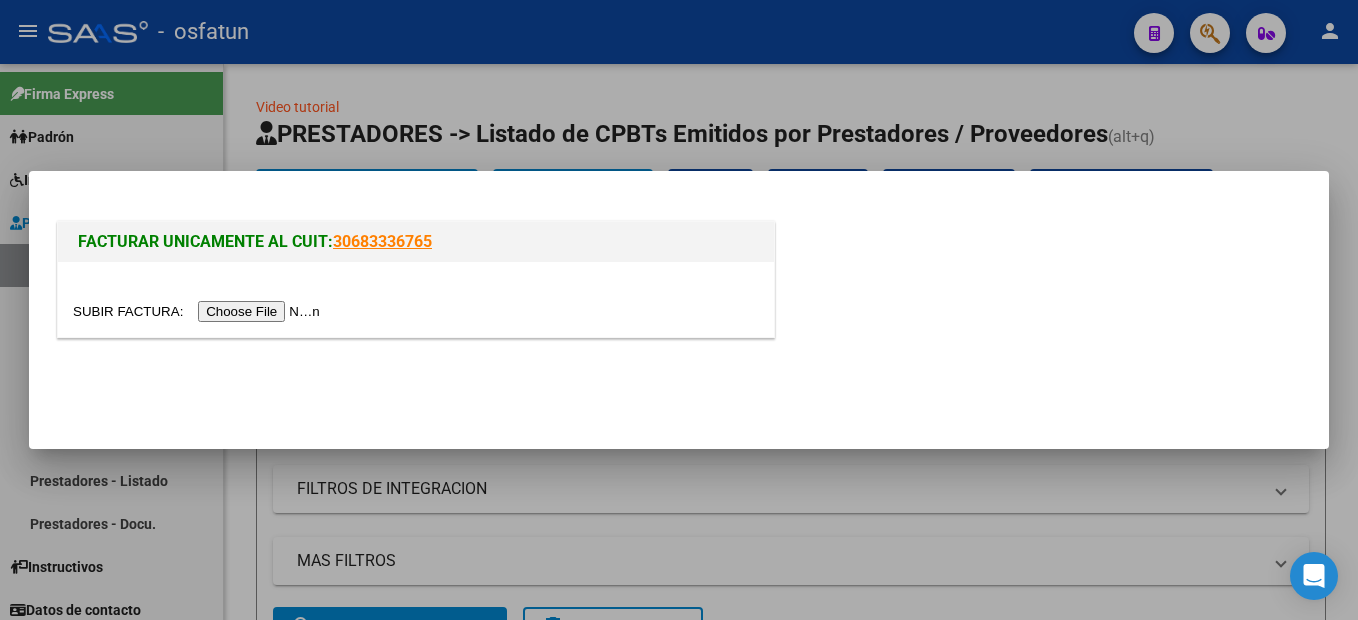 click at bounding box center [199, 311] 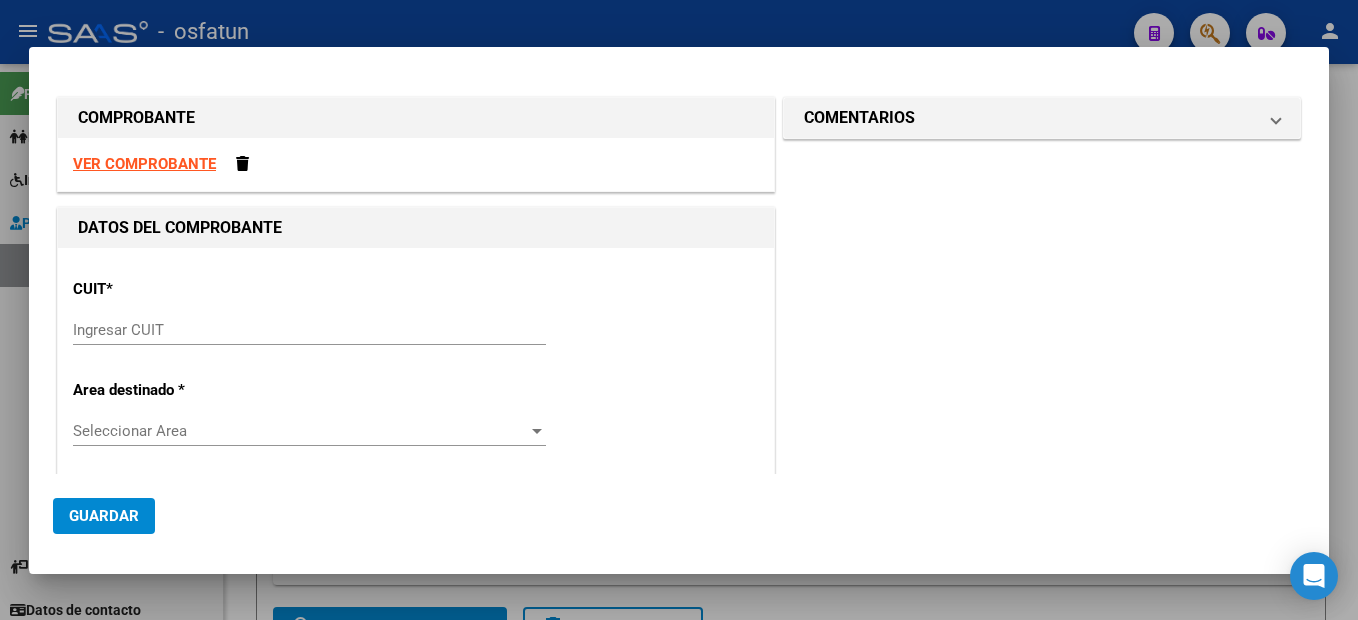 click on "Ingresar CUIT" at bounding box center (309, 330) 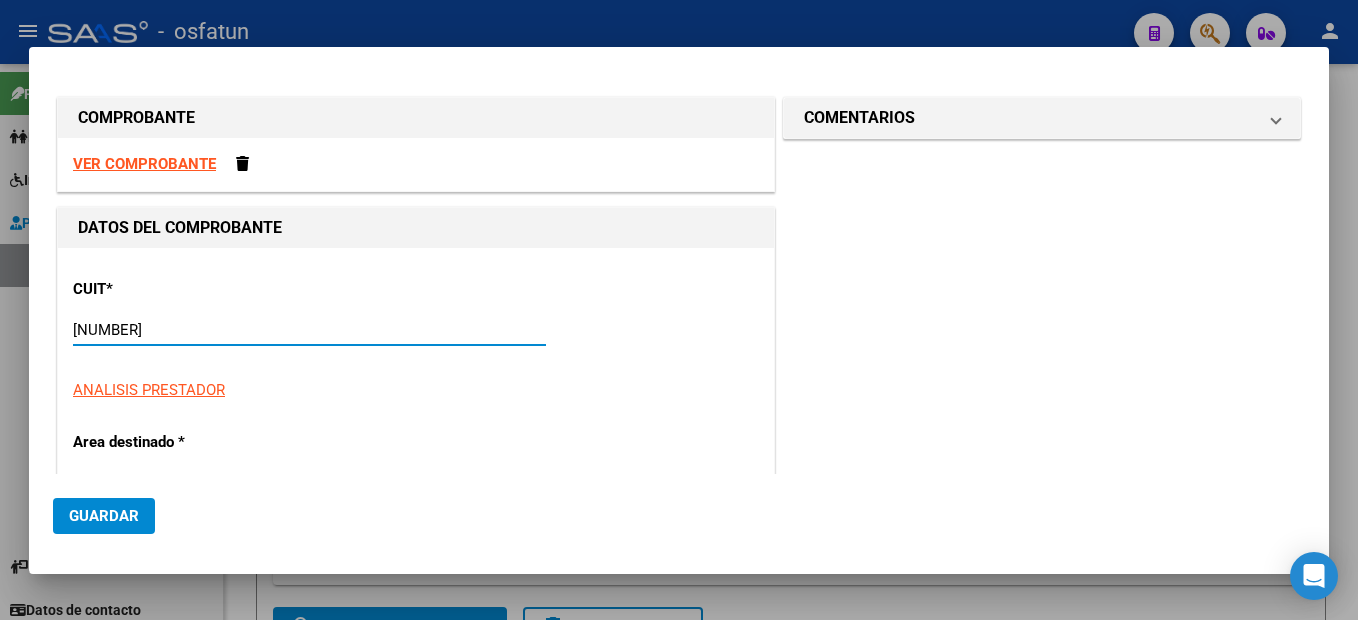 type on "[NUMBER]" 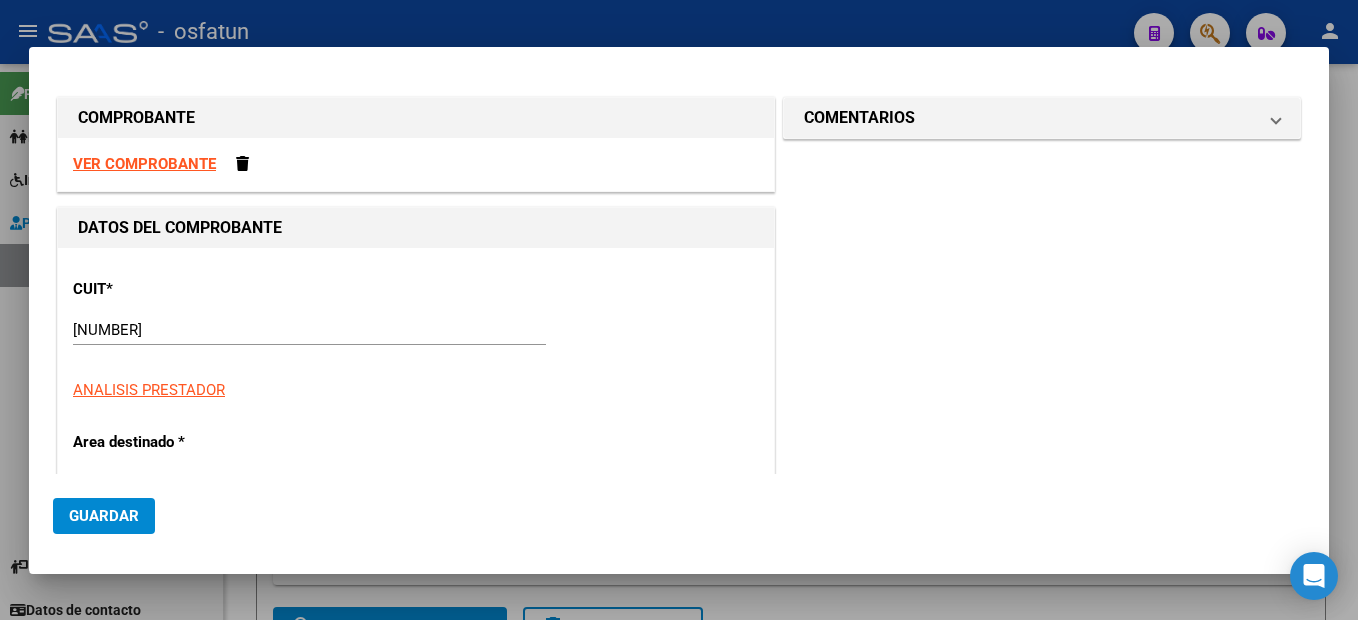 scroll, scrollTop: 212, scrollLeft: 0, axis: vertical 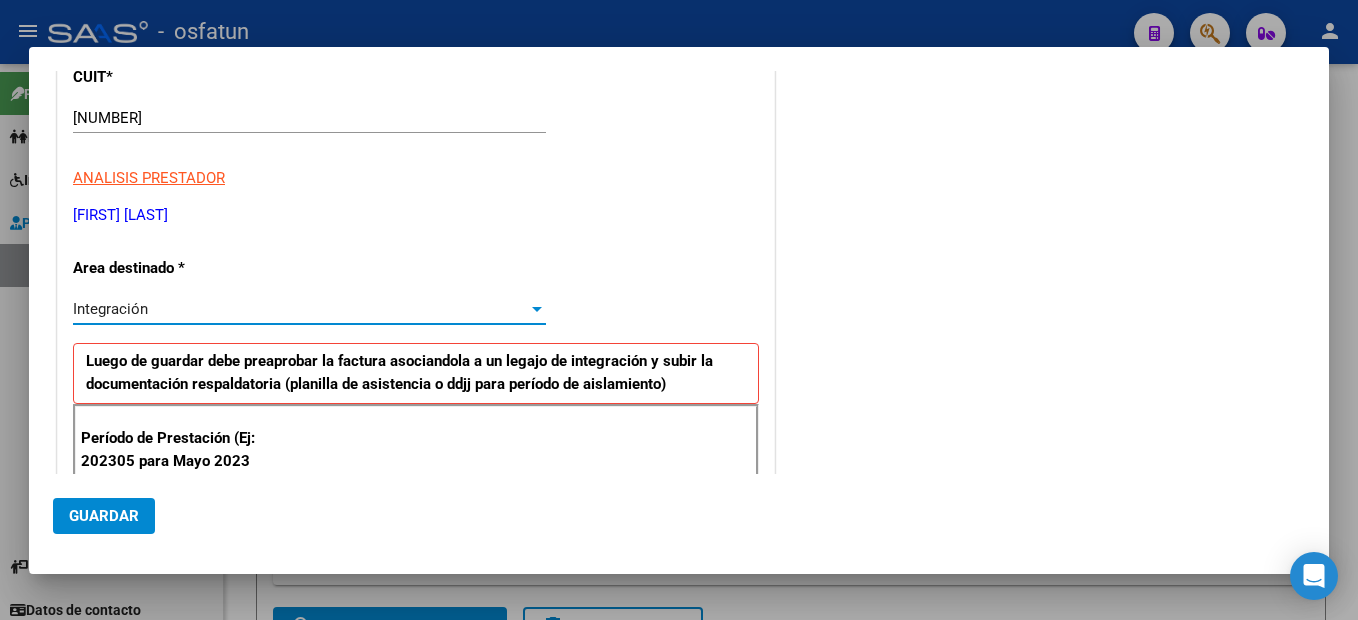 type on "2" 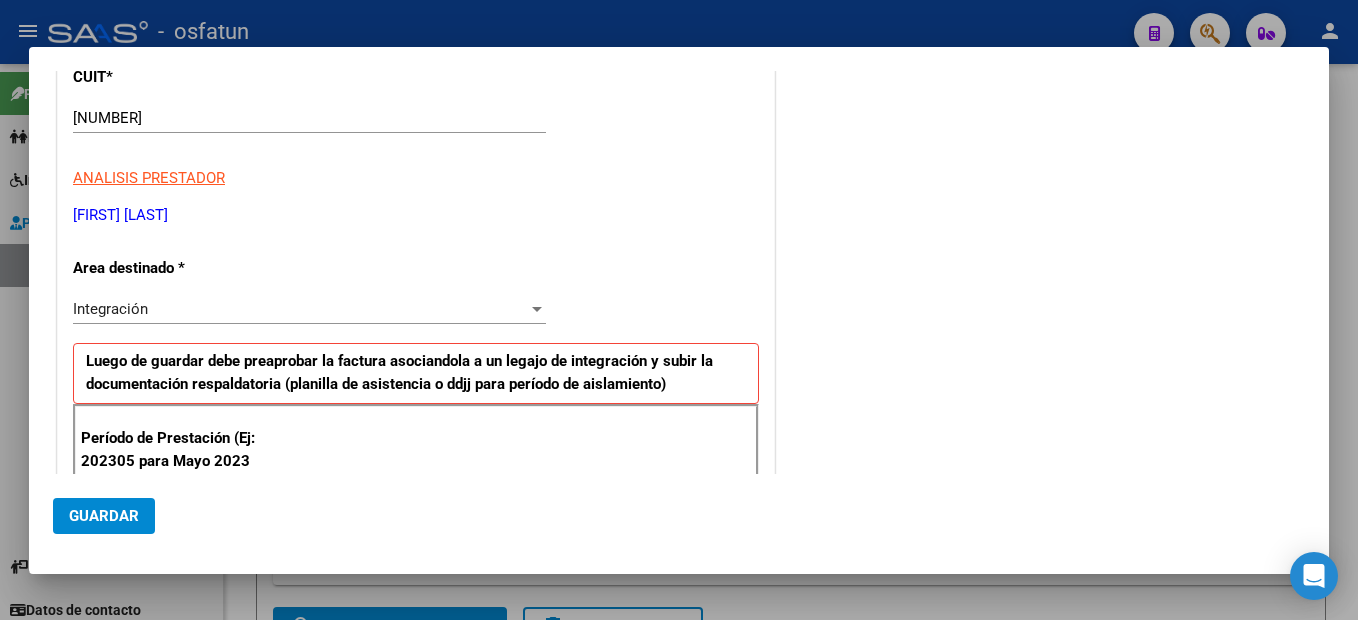 scroll, scrollTop: 442, scrollLeft: 0, axis: vertical 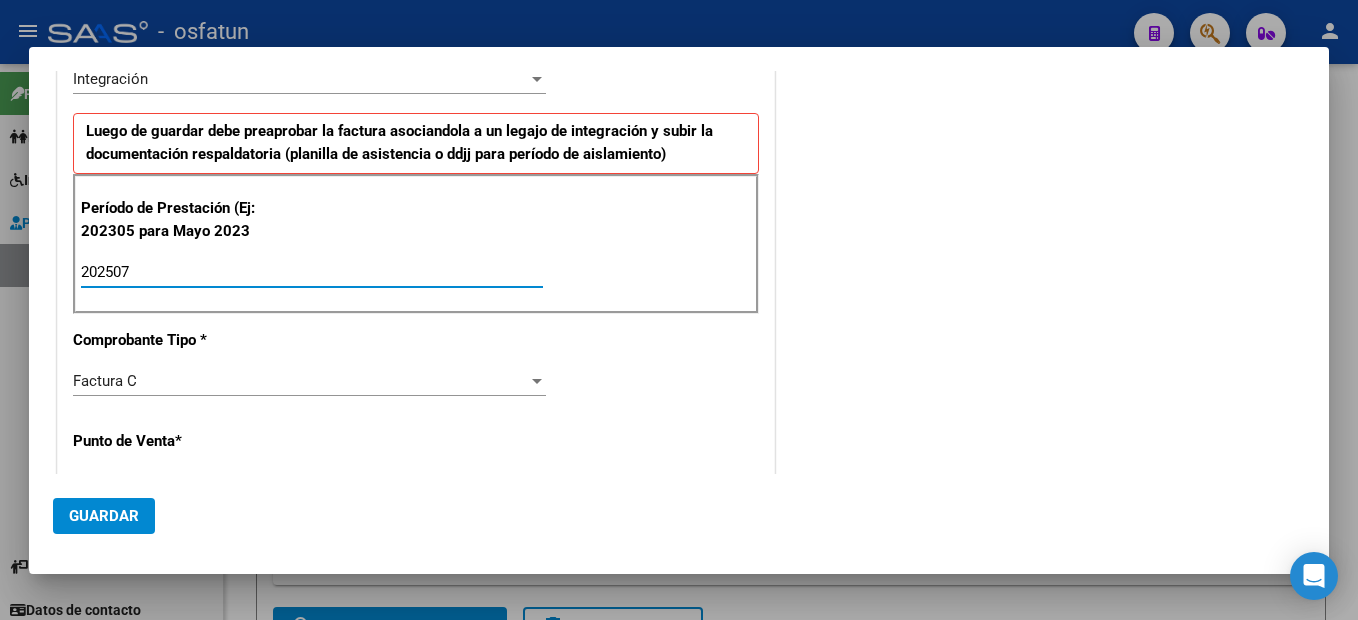 type on "202507" 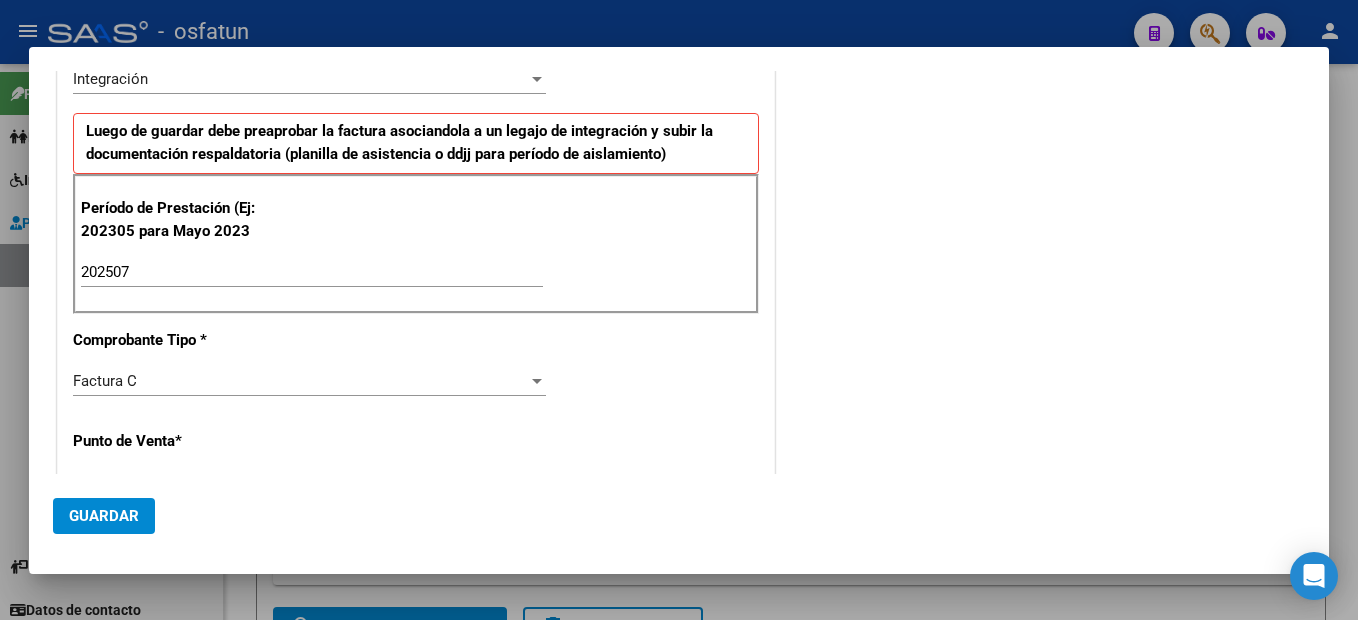 scroll, scrollTop: 653, scrollLeft: 0, axis: vertical 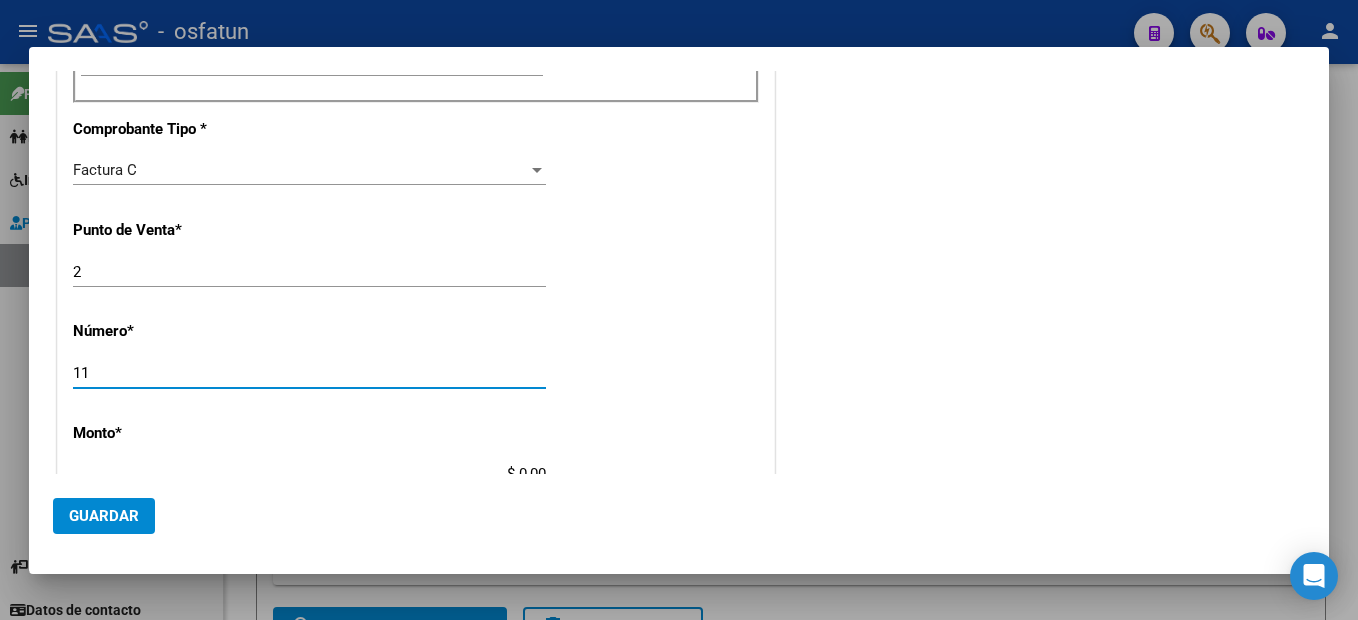 type on "11" 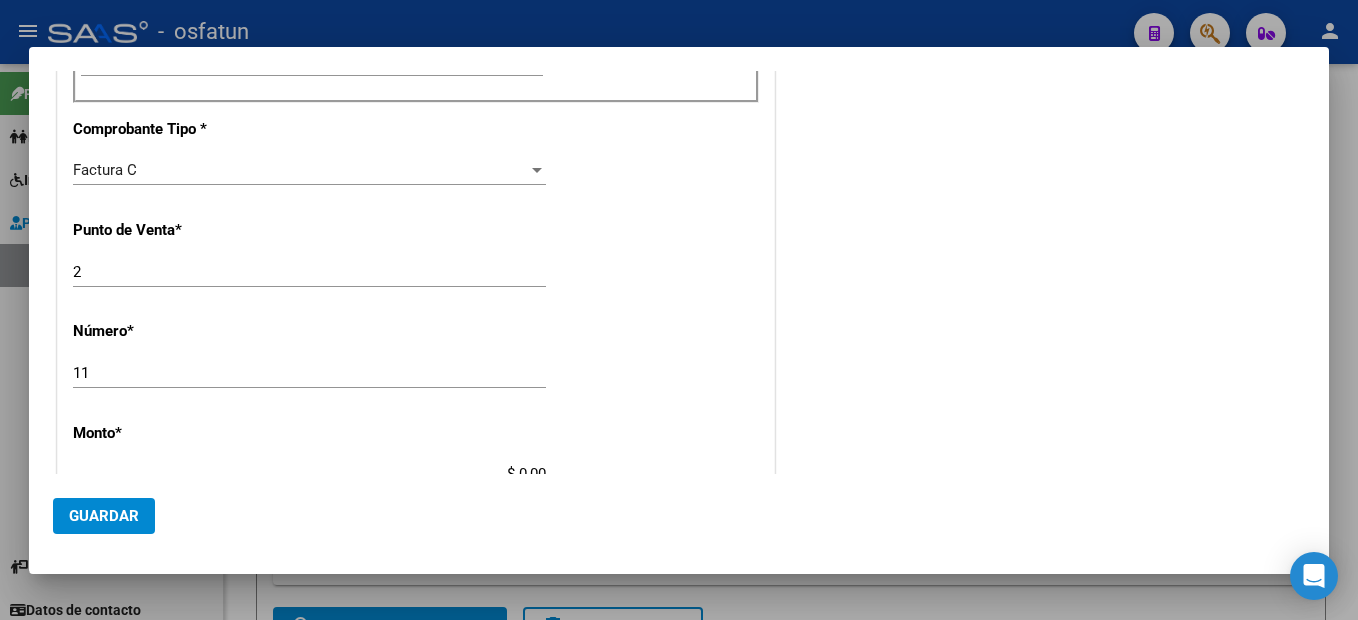 scroll, scrollTop: 663, scrollLeft: 0, axis: vertical 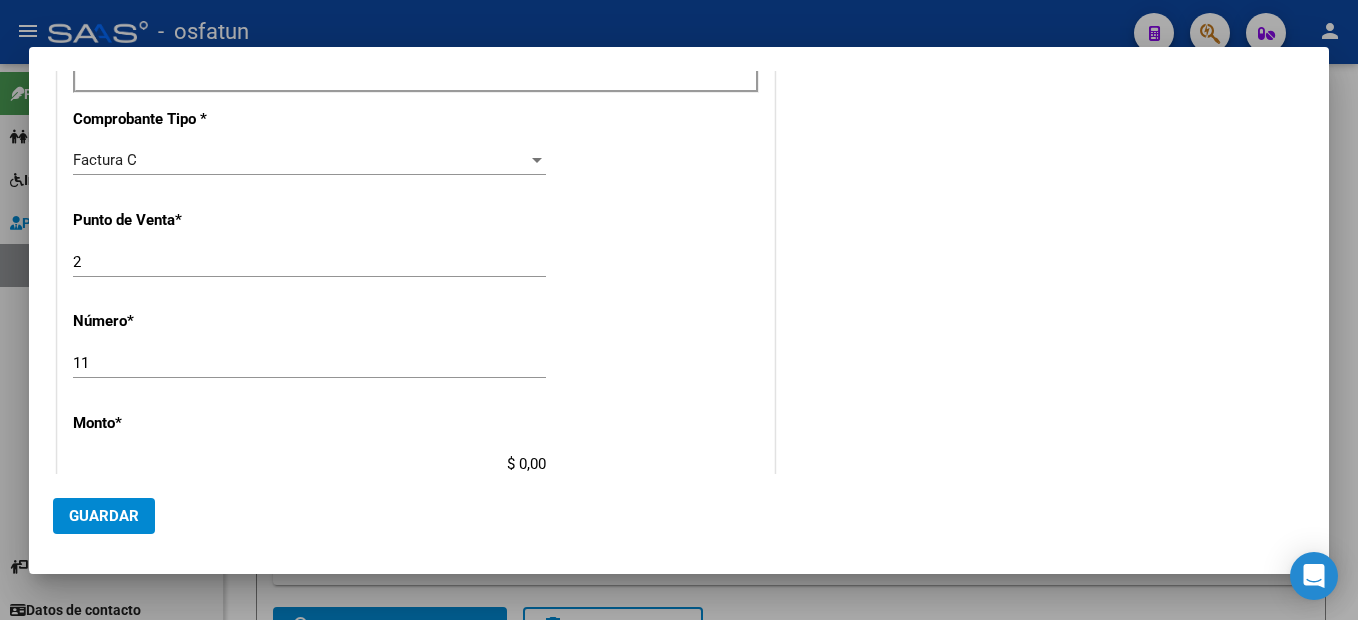type on "$ 307.654,34" 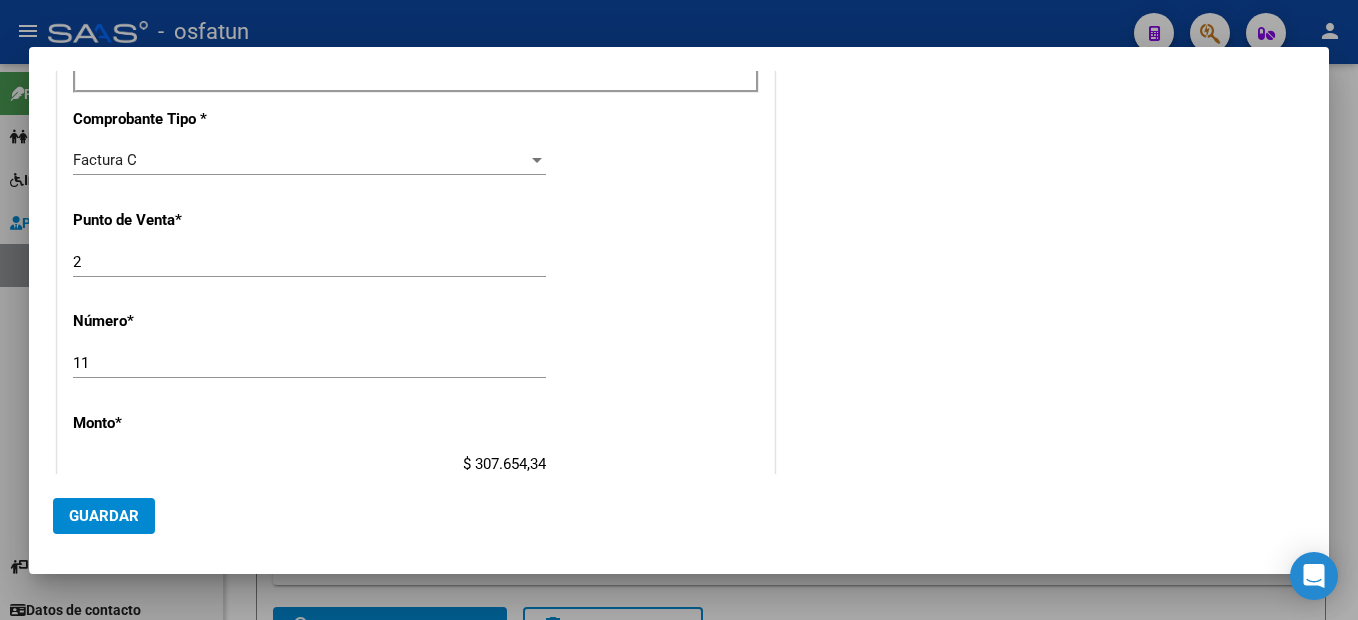 type on "2025-08-01" 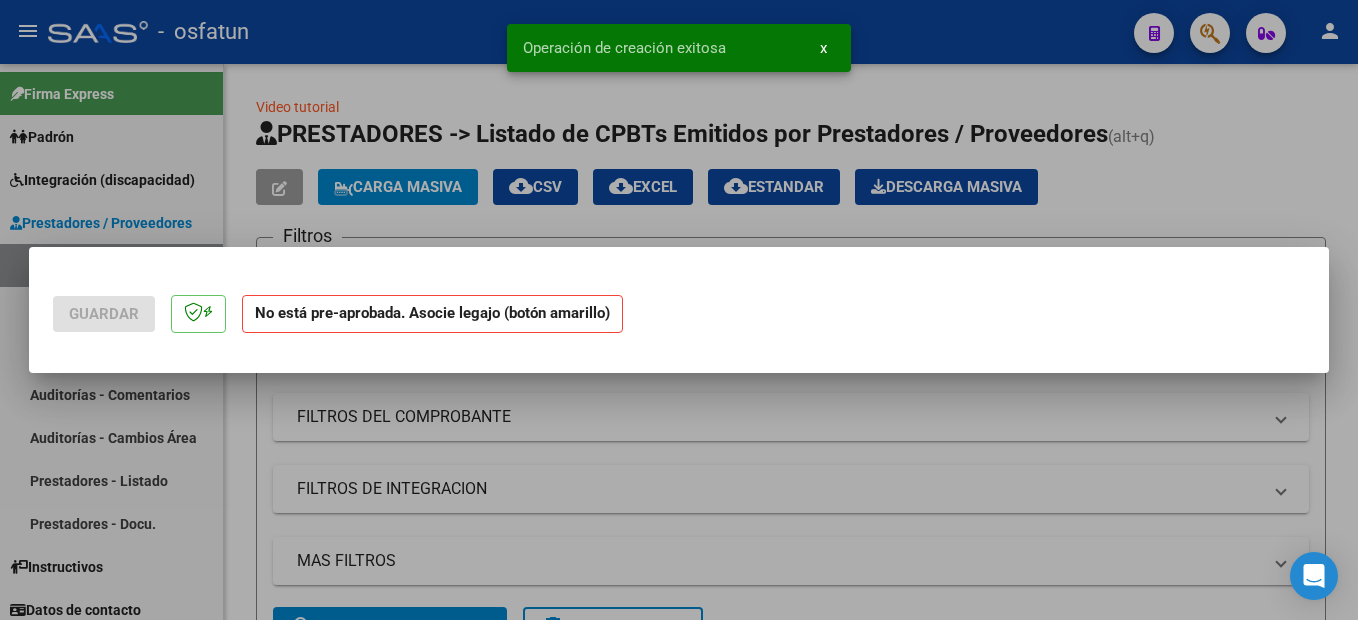 scroll, scrollTop: 0, scrollLeft: 0, axis: both 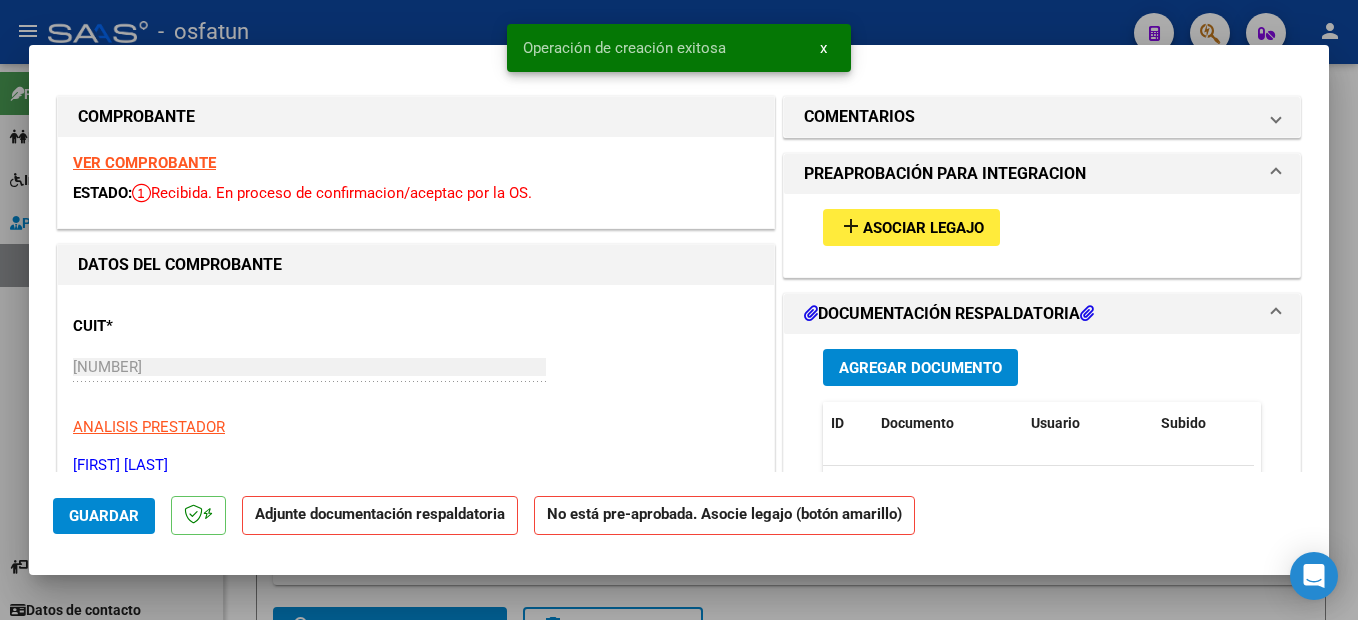 click on "Asociar Legajo" at bounding box center [923, 228] 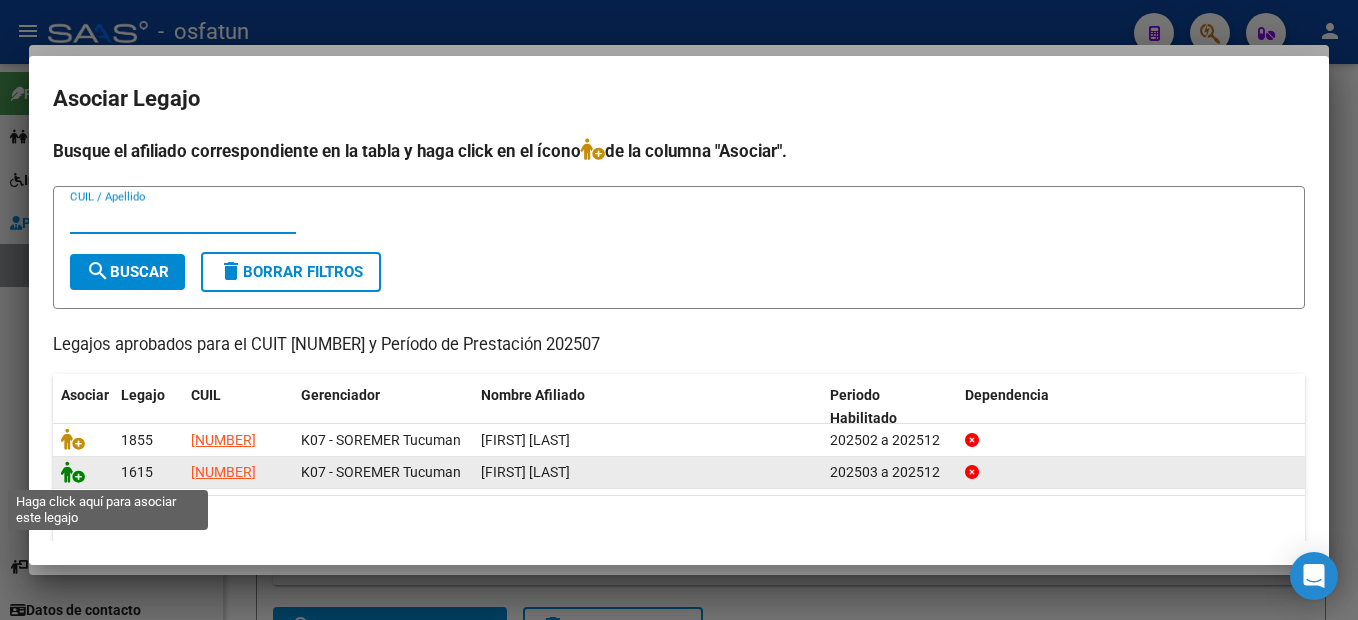 click 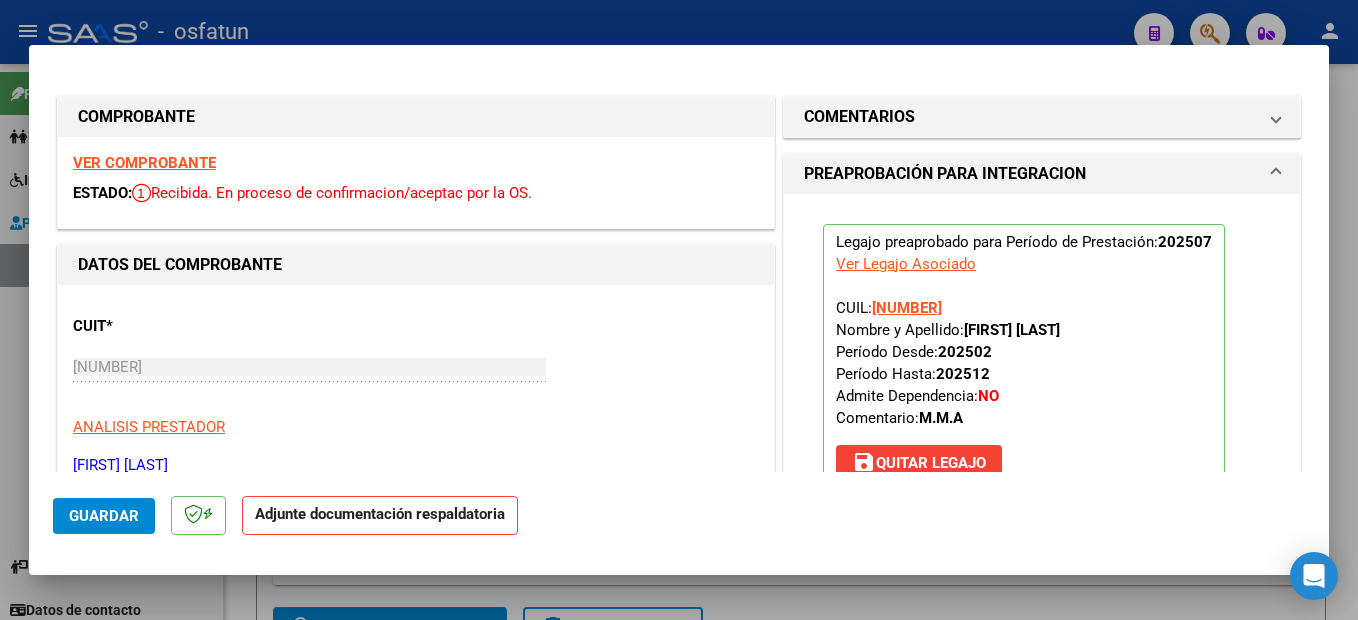 scroll, scrollTop: 300, scrollLeft: 0, axis: vertical 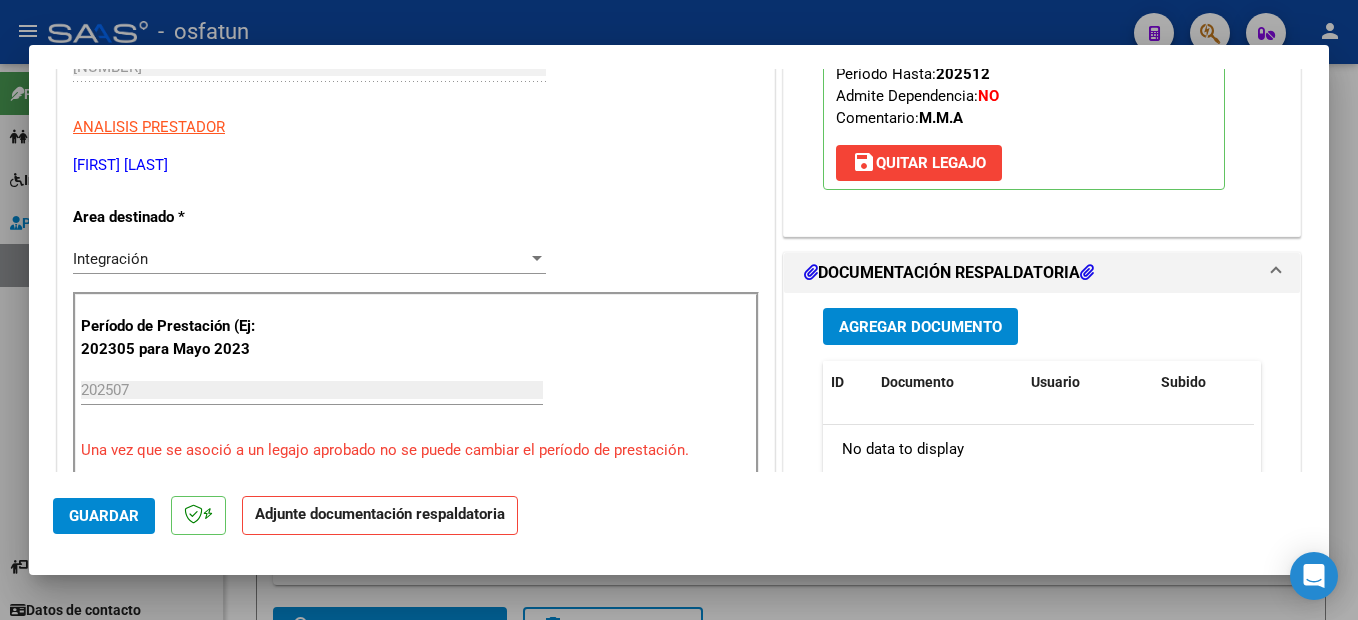 click on "Agregar Documento" at bounding box center (920, 327) 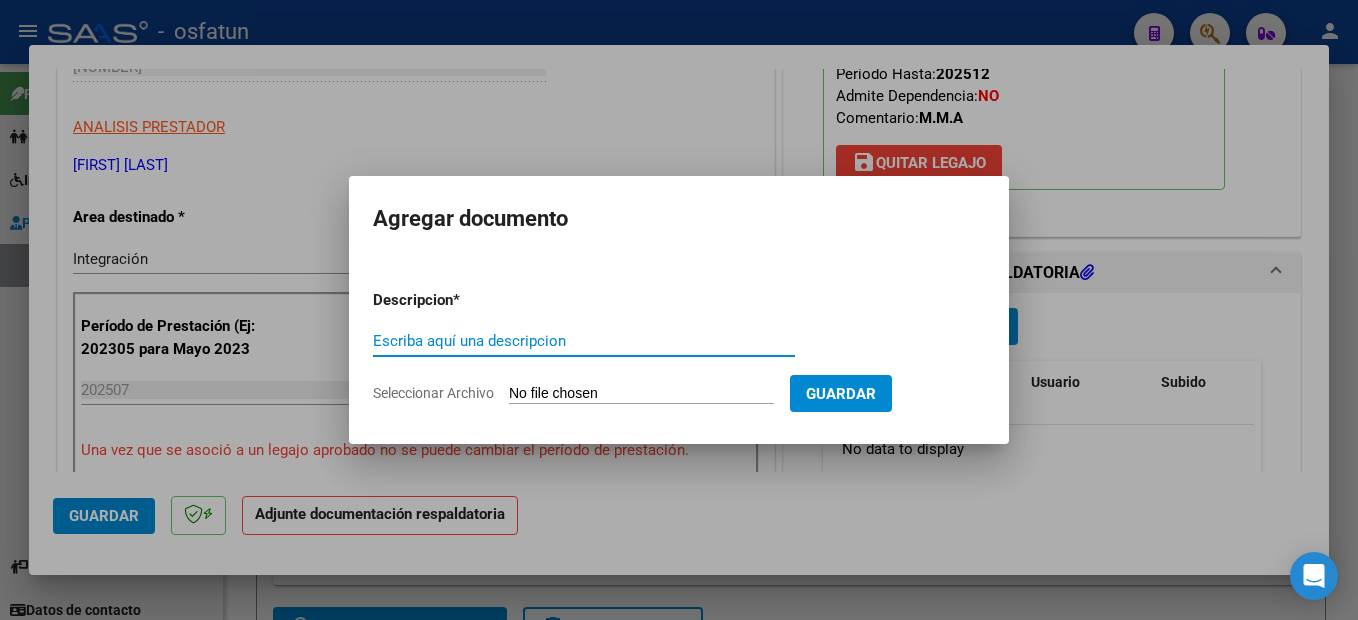 click on "Escriba aquí una descripcion" at bounding box center (584, 341) 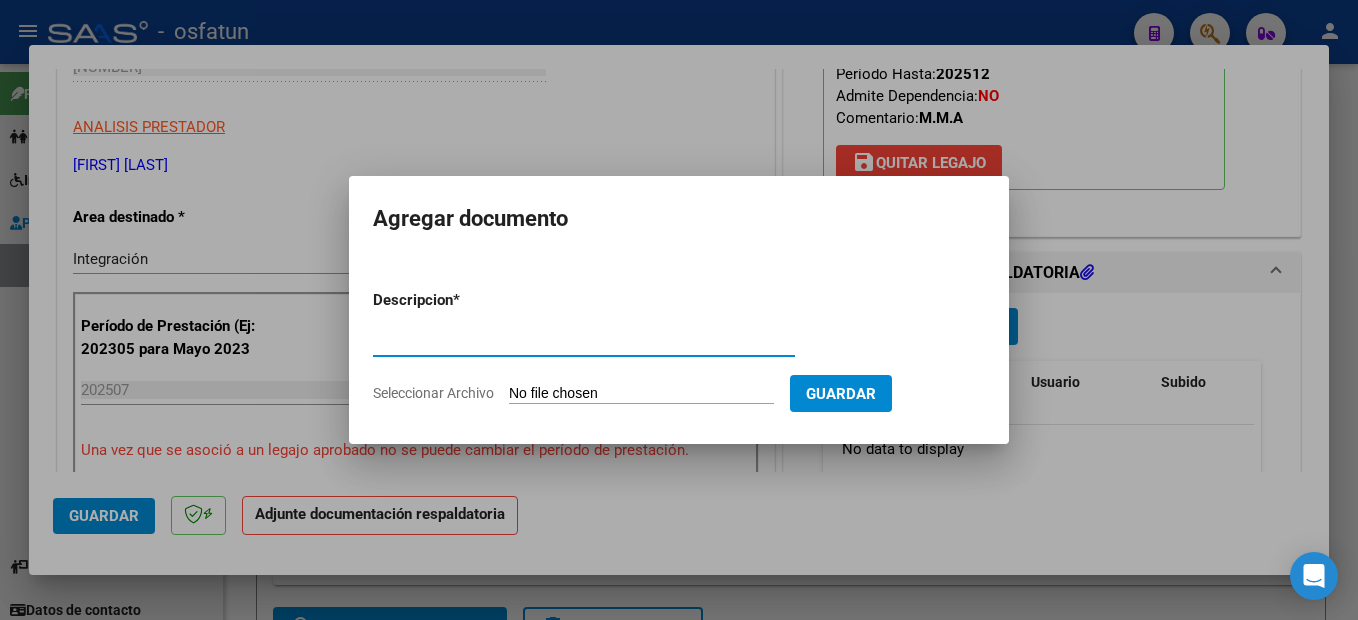 type on "planilla de asistencia" 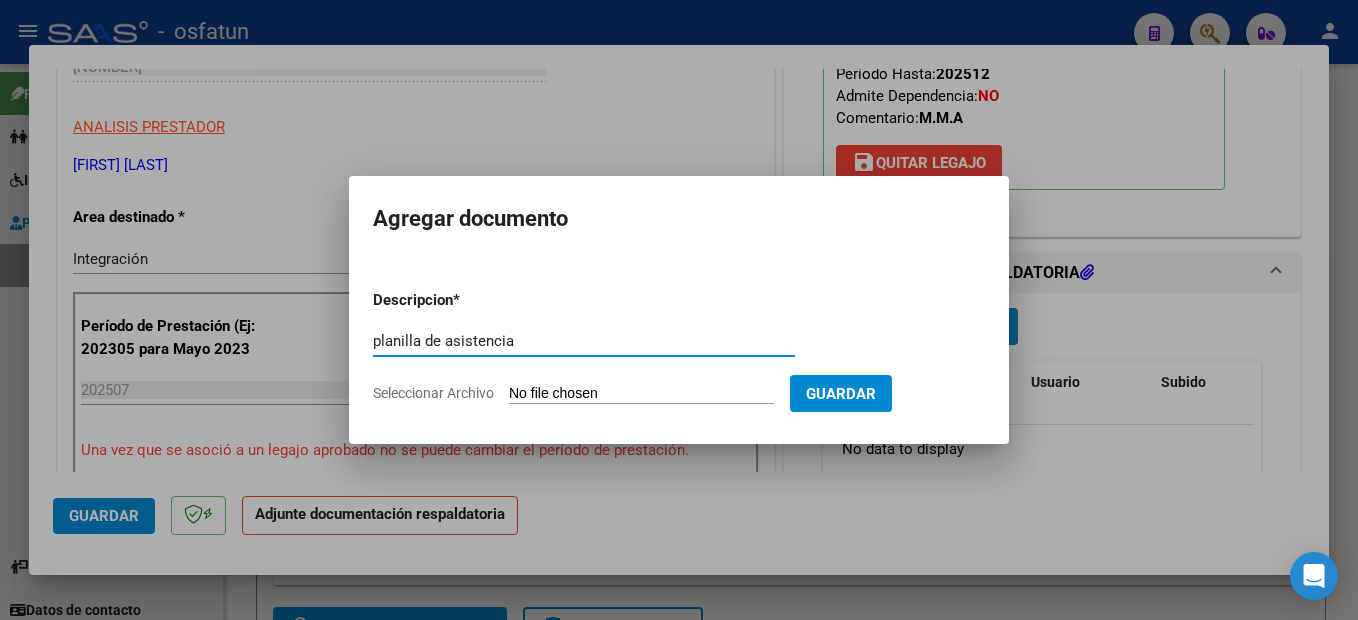 click on "Seleccionar Archivo" at bounding box center (641, 394) 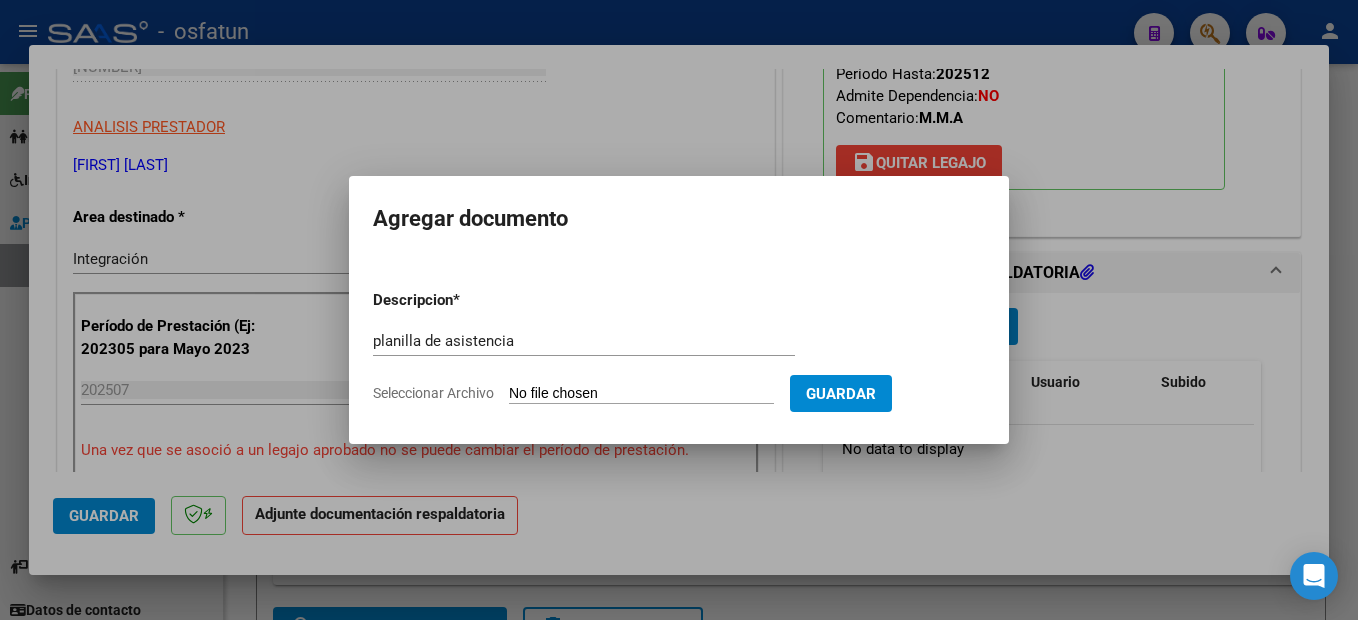 type on "C:\fakepath\[NUMBER].pdf" 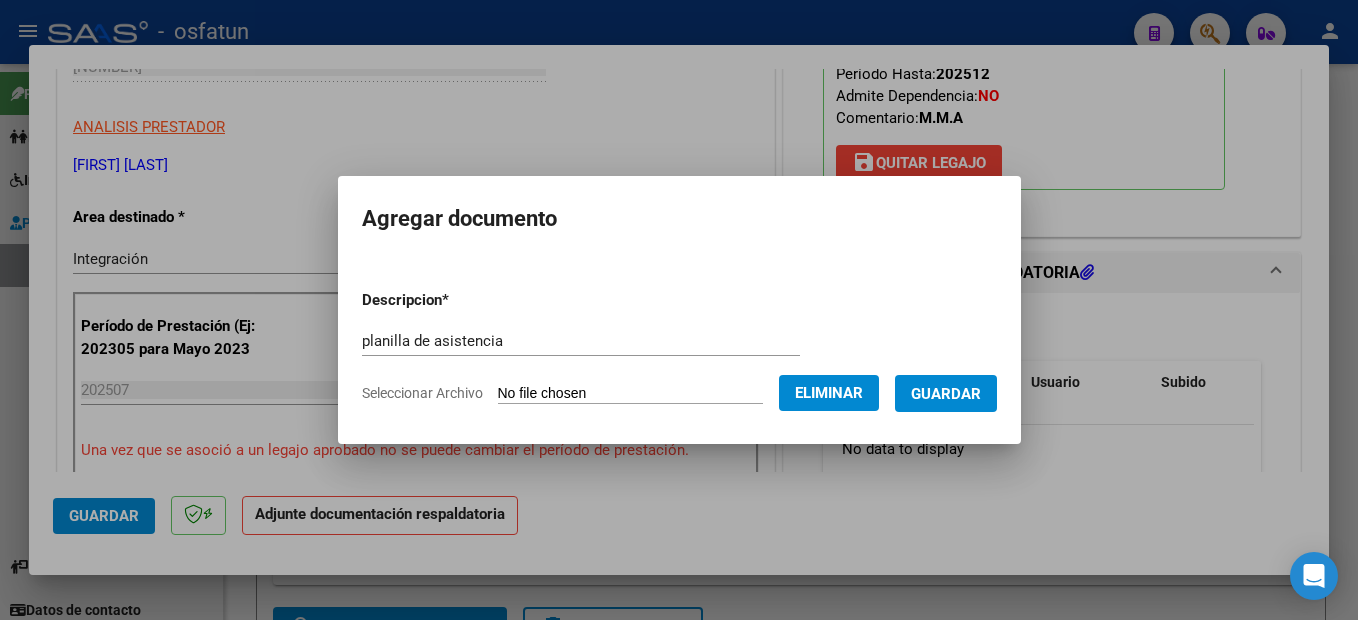 click on "Guardar" at bounding box center (946, 394) 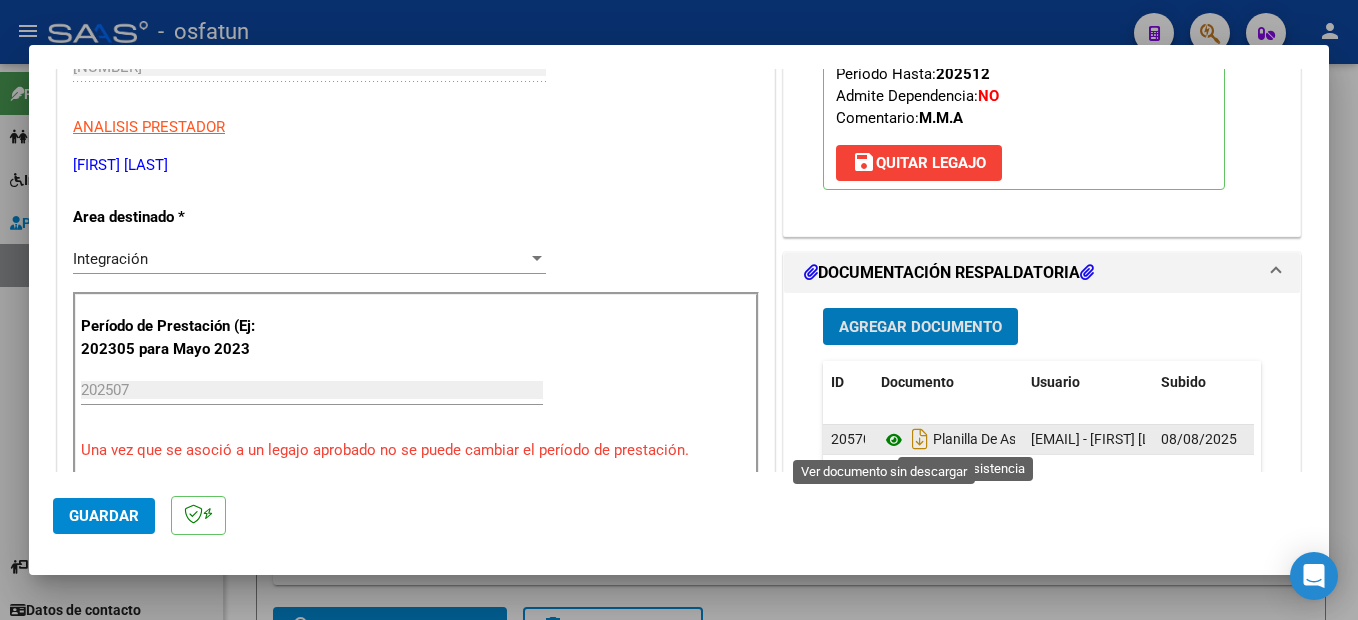 click 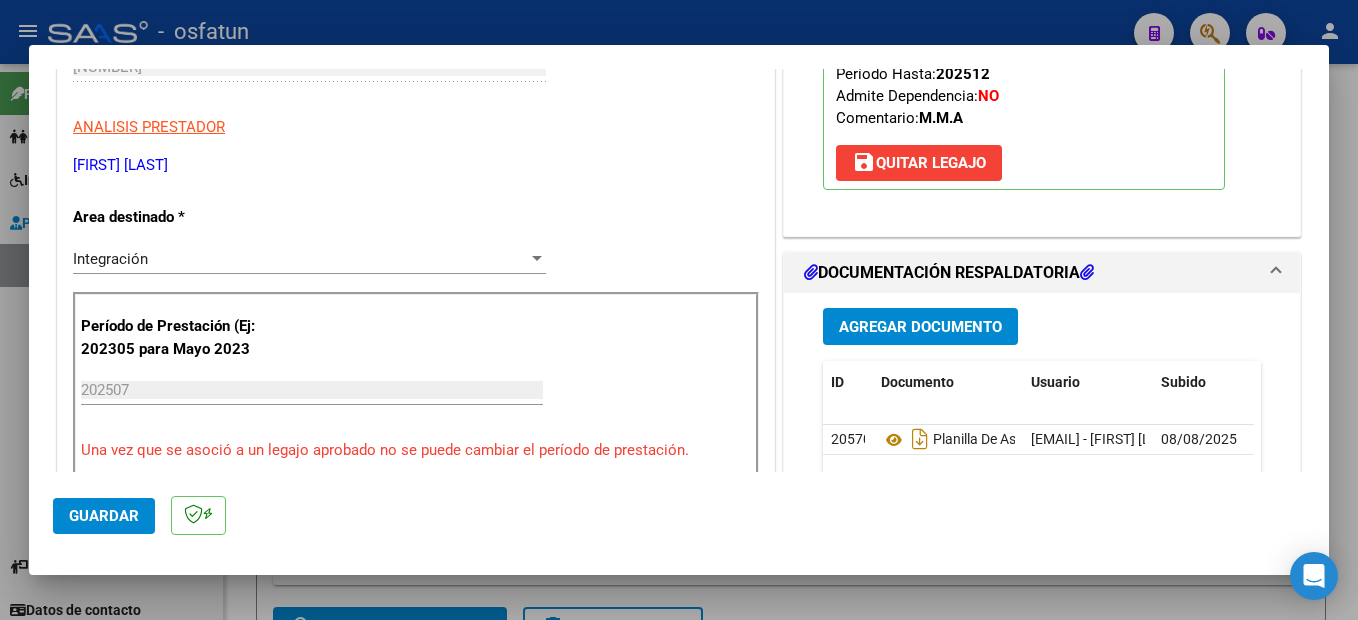 click on "Guardar" 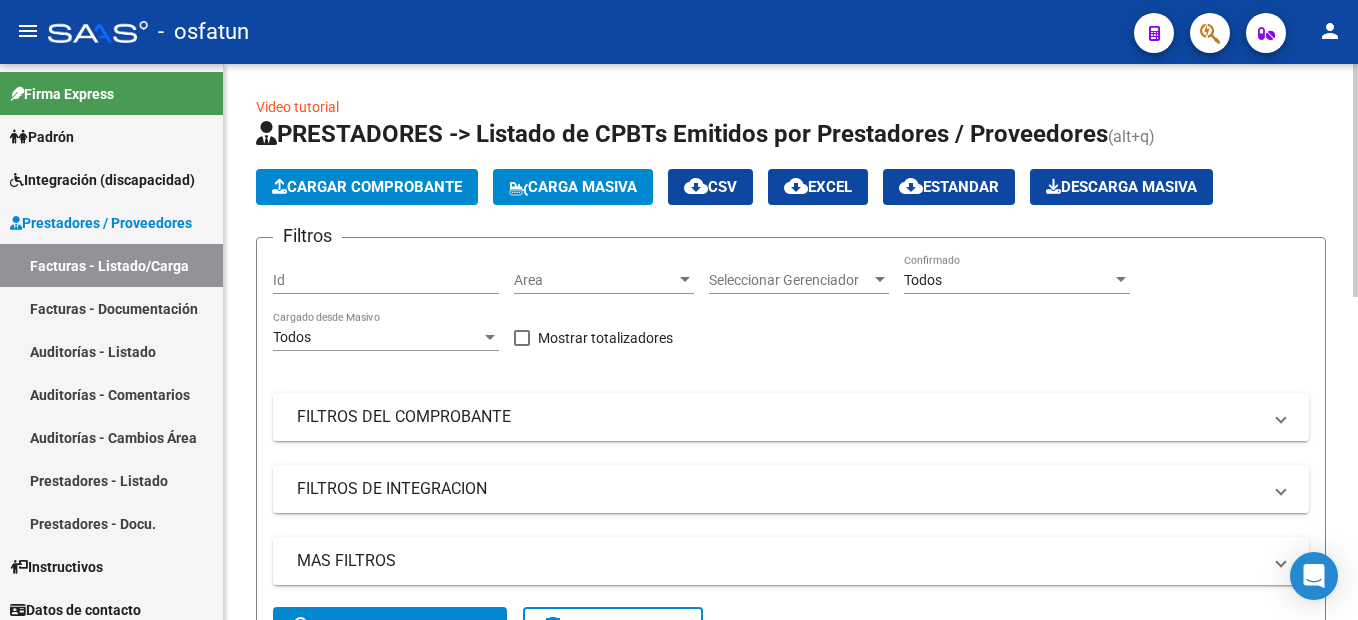 click on "Cargar Comprobante" 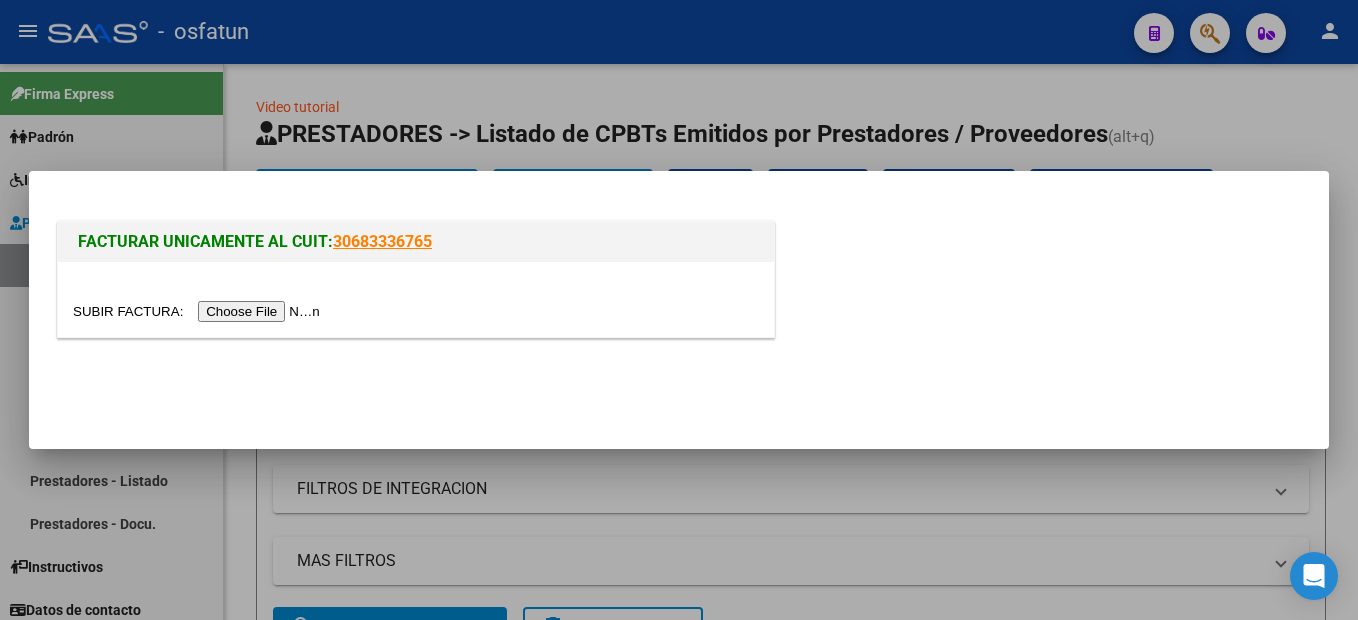 click at bounding box center (199, 311) 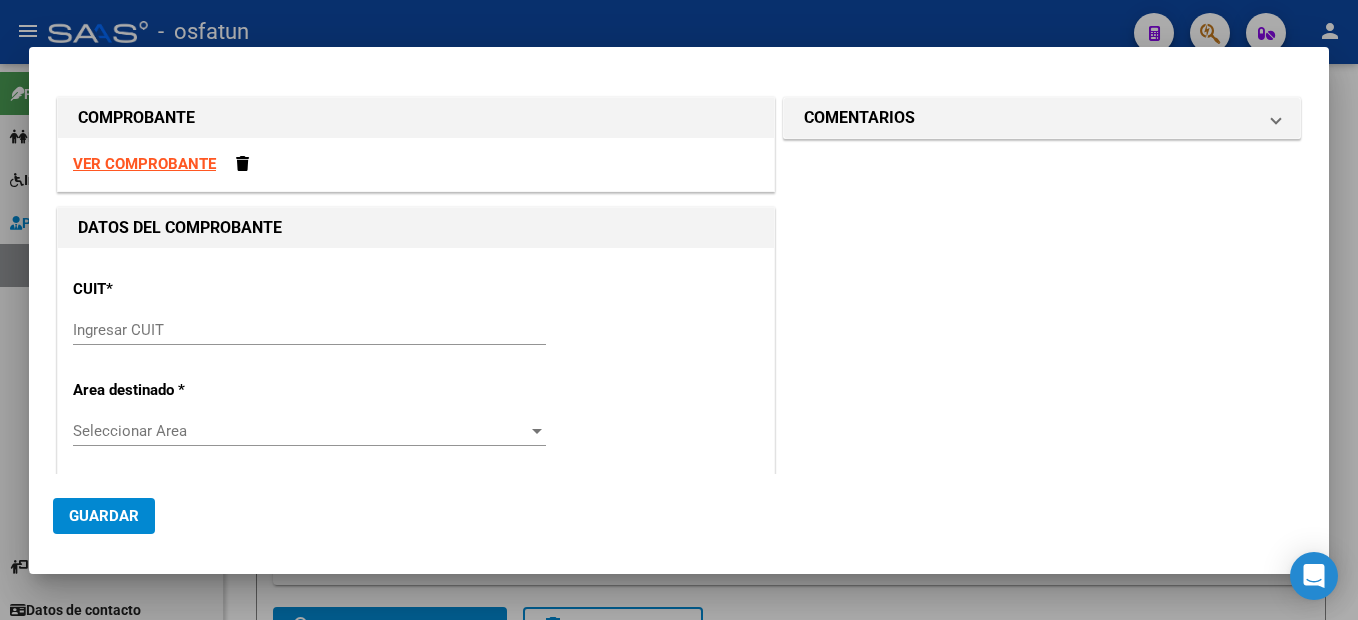click on "Ingresar CUIT" at bounding box center [309, 330] 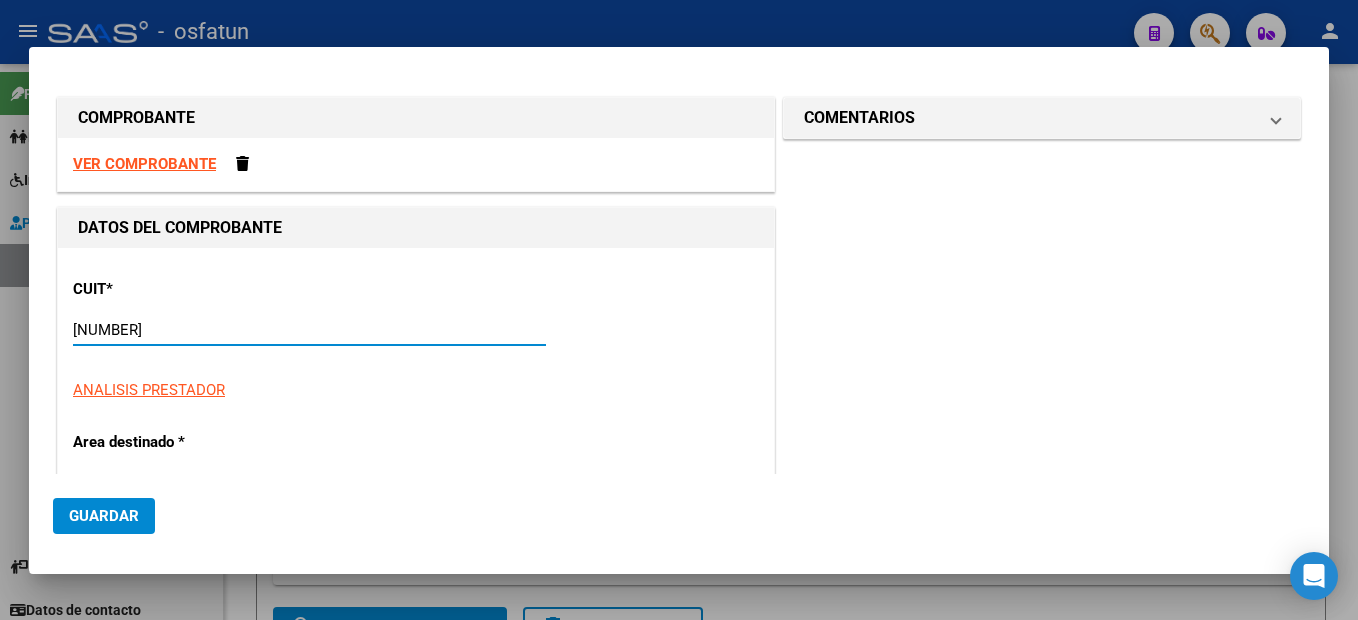 type on "[NUMBER]" 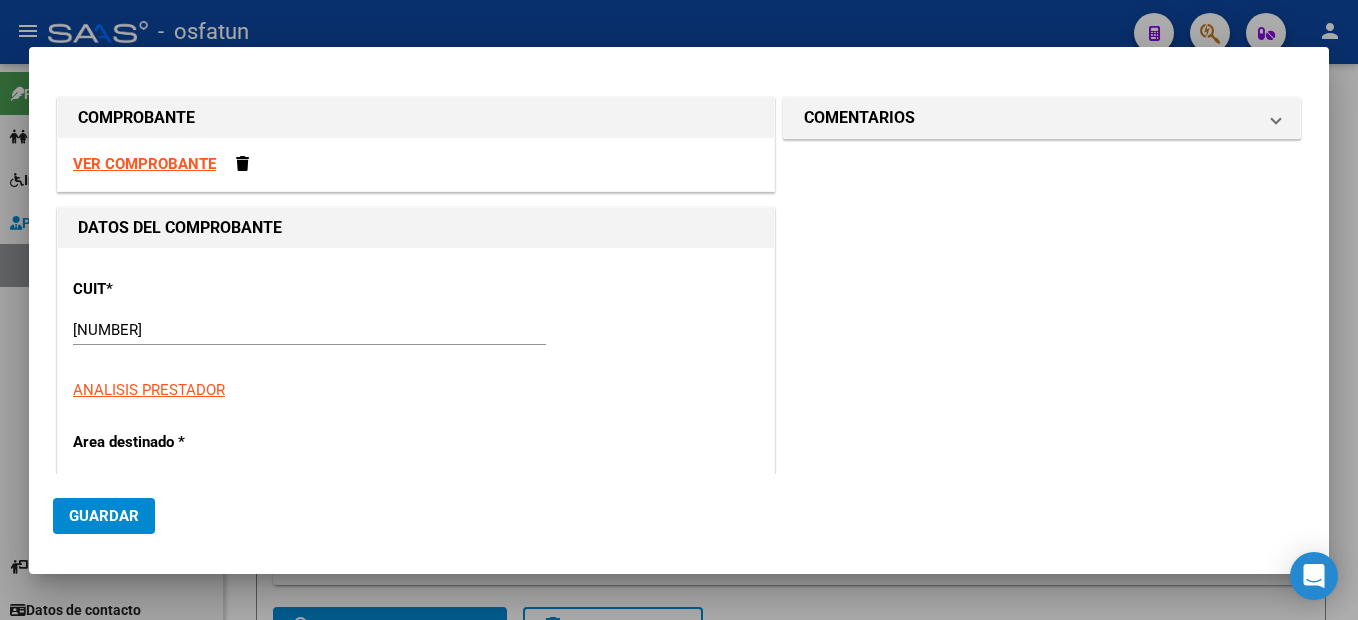 type on "2" 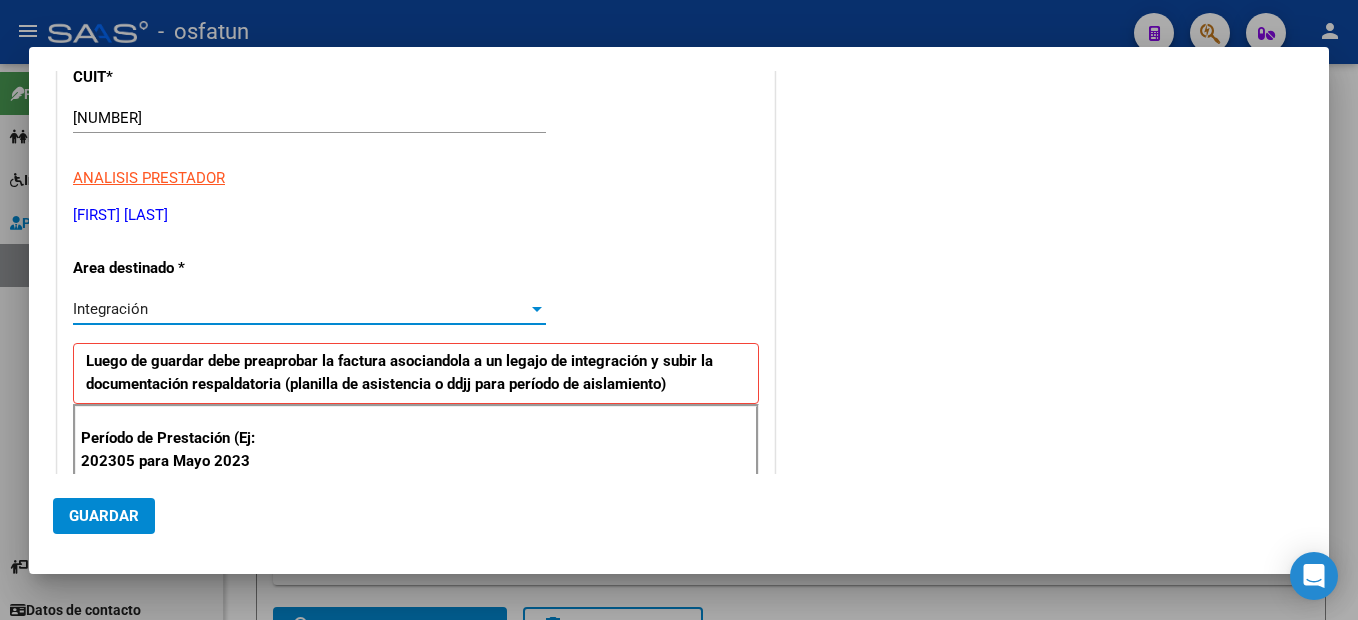 scroll, scrollTop: 442, scrollLeft: 0, axis: vertical 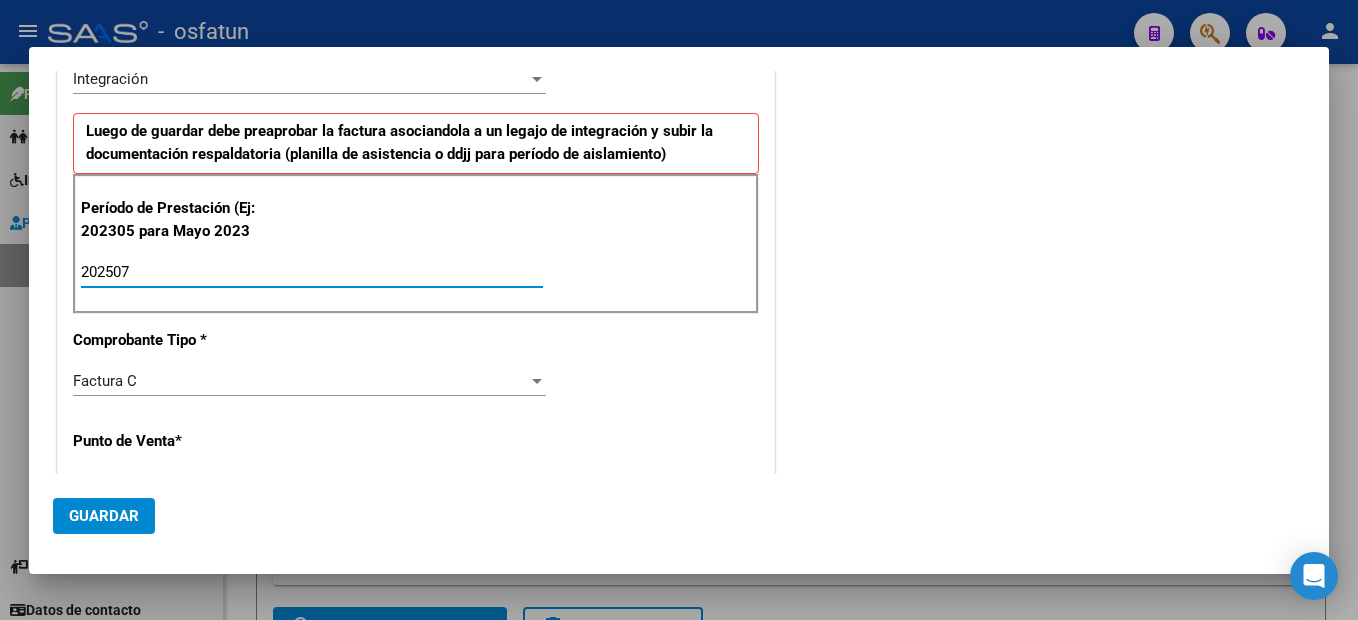type on "202507" 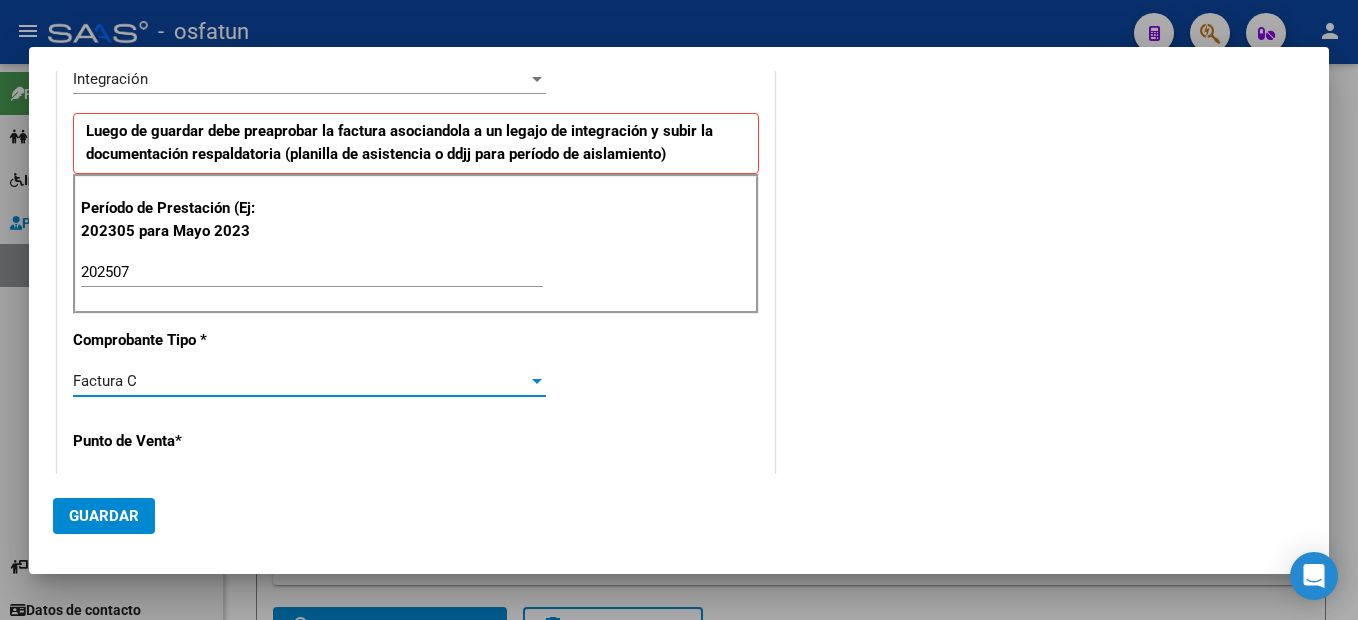 scroll, scrollTop: 542, scrollLeft: 0, axis: vertical 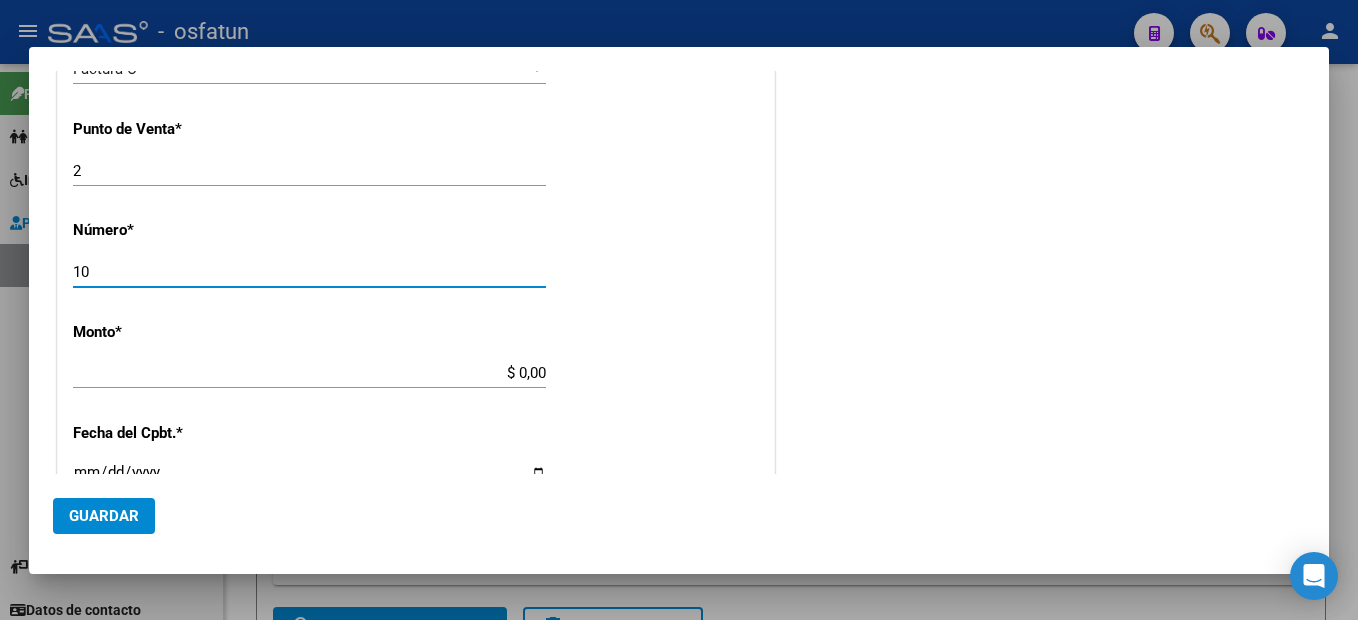 type on "10" 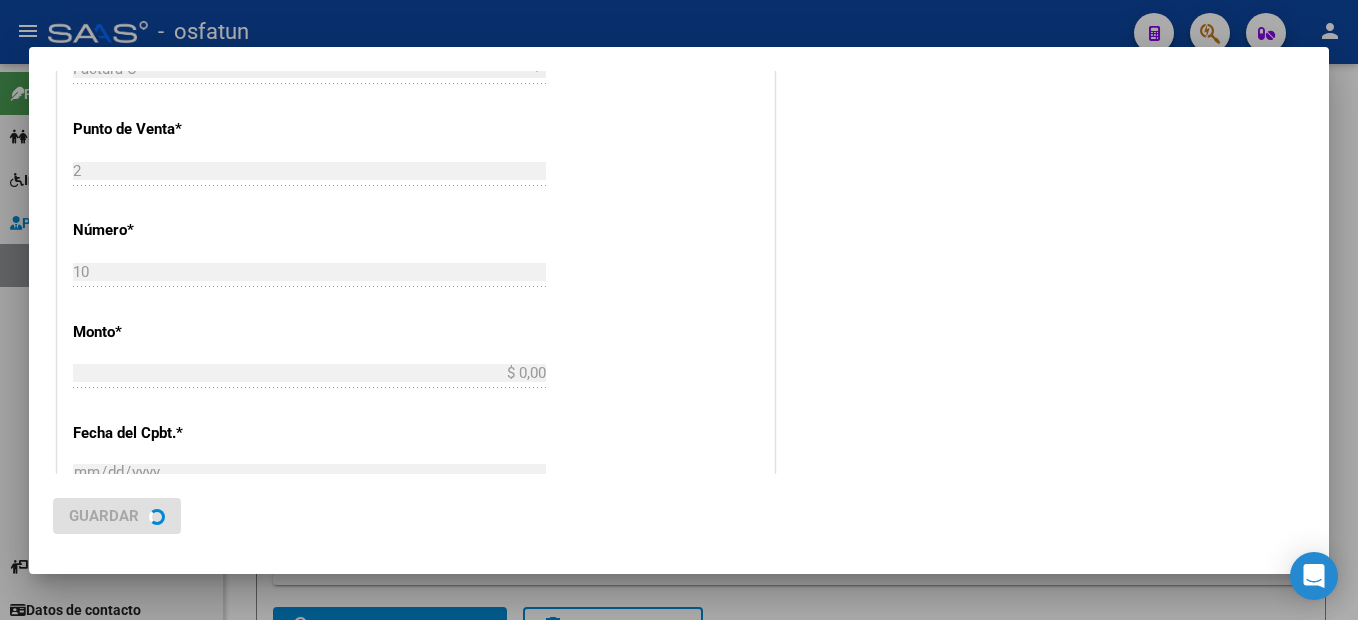type on "$ 307.654,34" 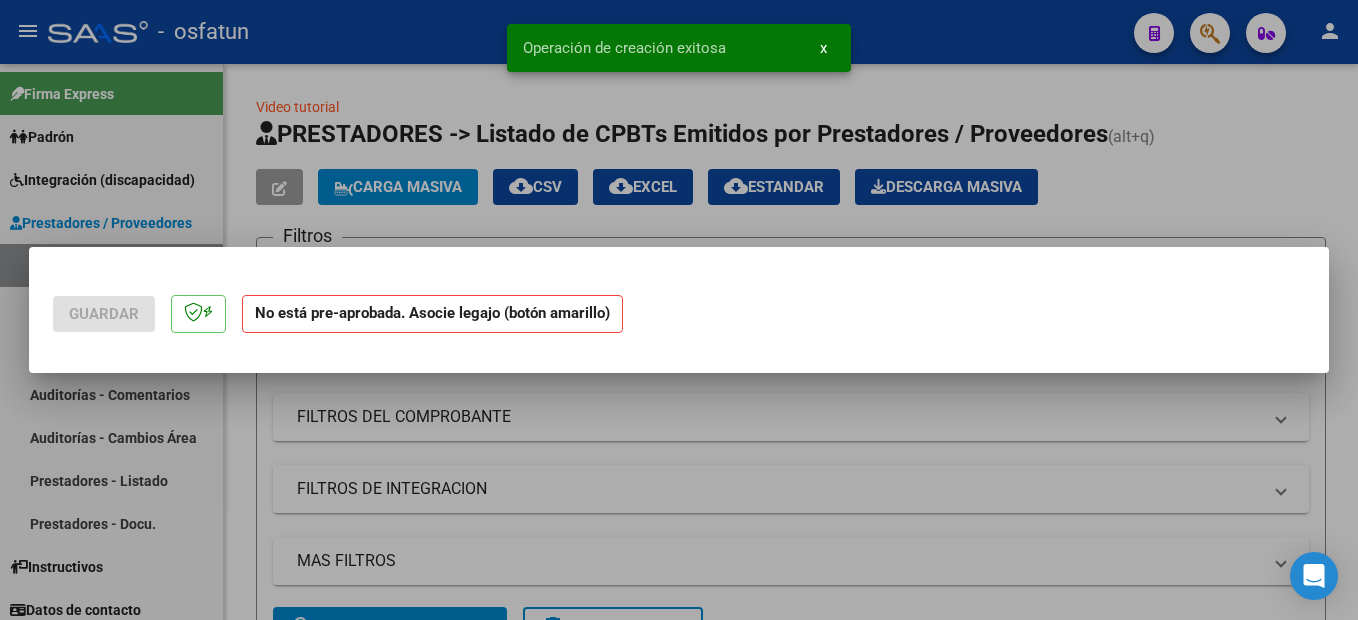 scroll, scrollTop: 0, scrollLeft: 0, axis: both 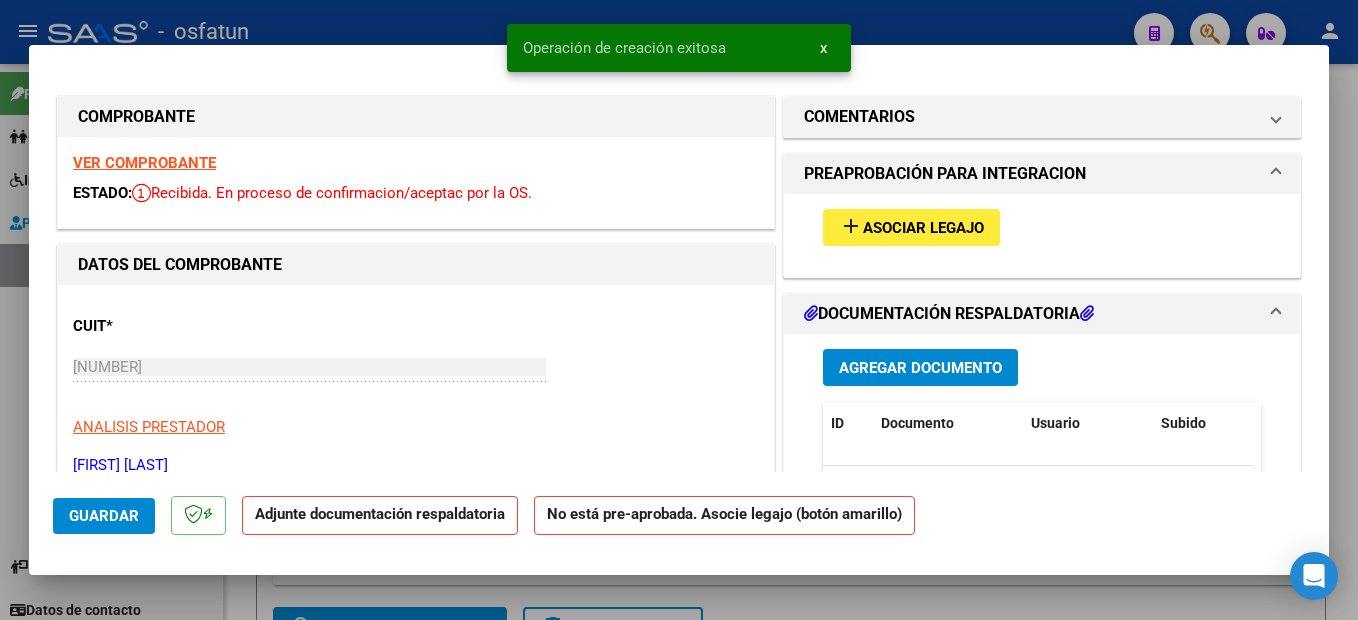 click on "VER COMPROBANTE" at bounding box center (144, 163) 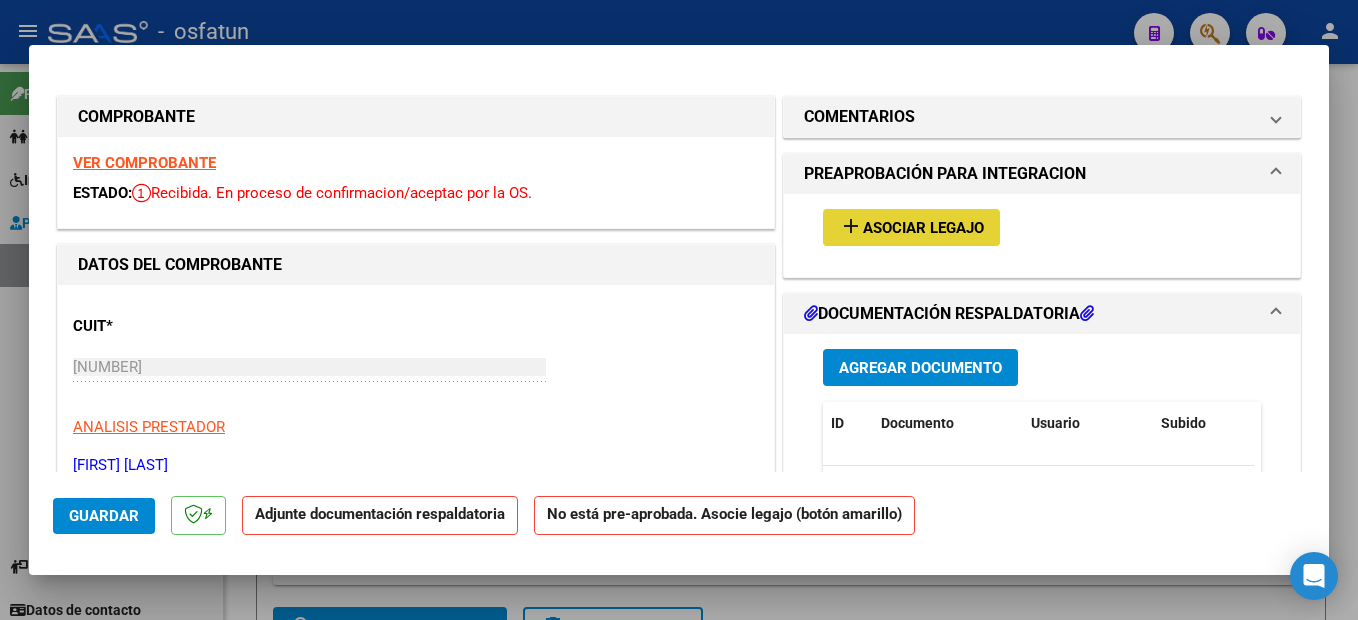 click on "Asociar Legajo" at bounding box center (923, 228) 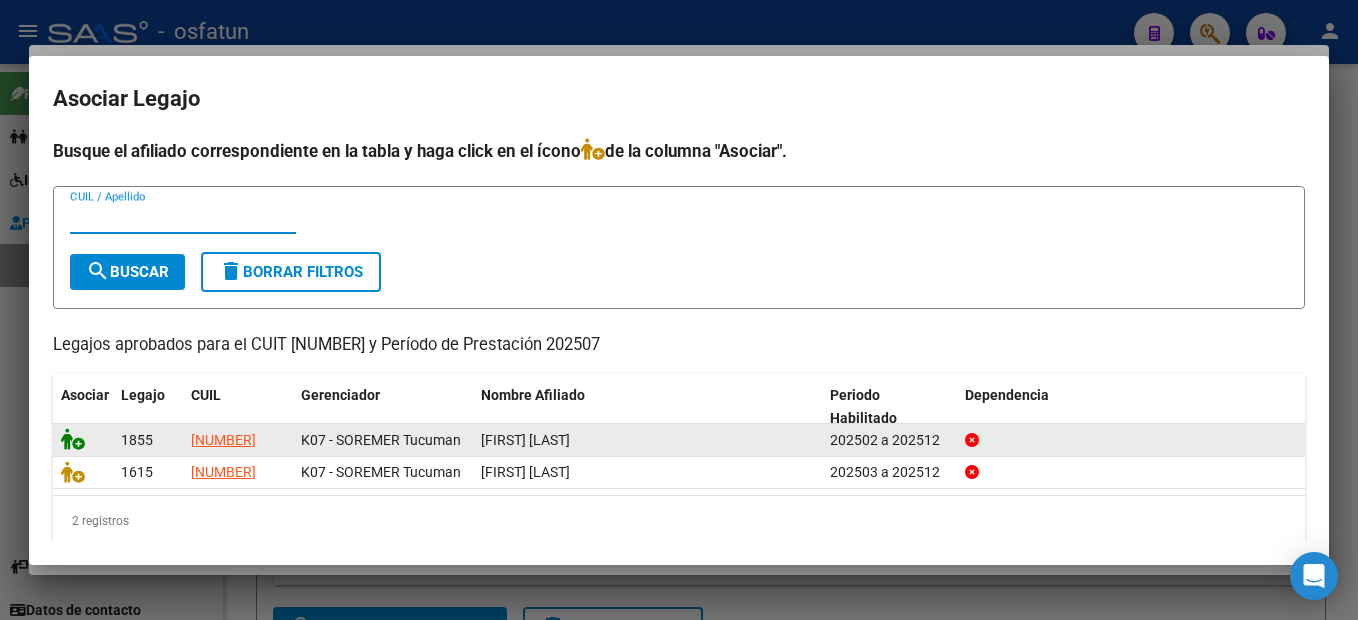 click 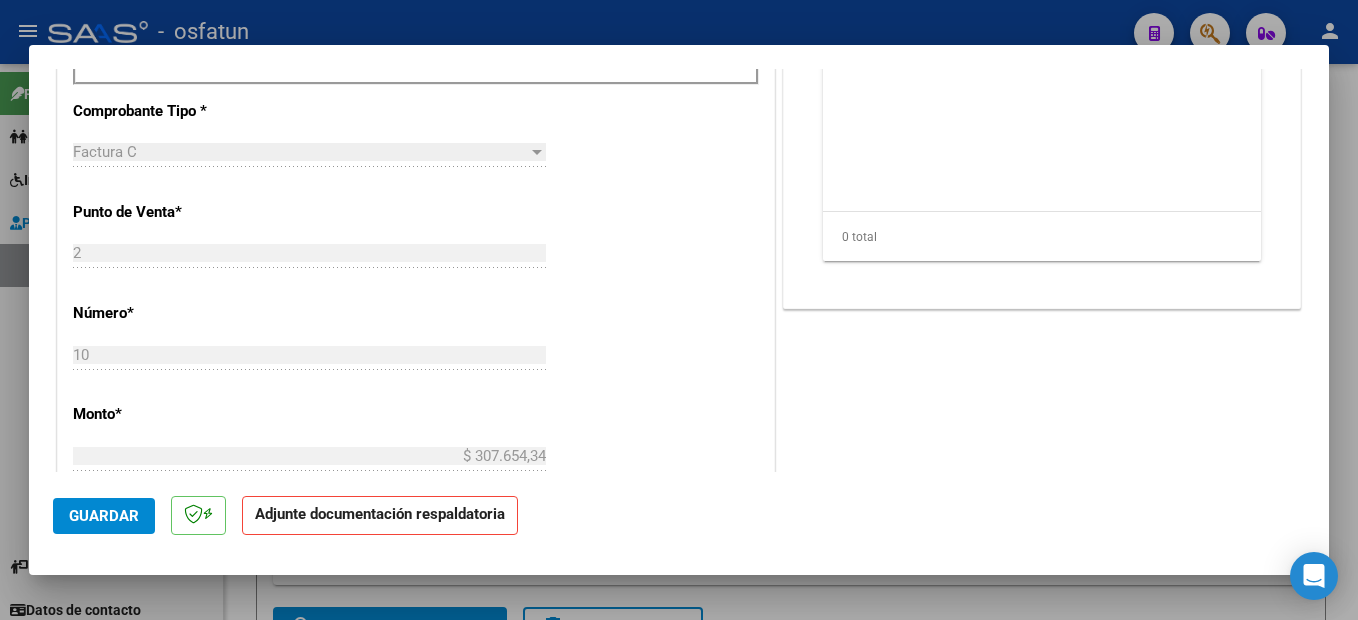 scroll, scrollTop: 300, scrollLeft: 0, axis: vertical 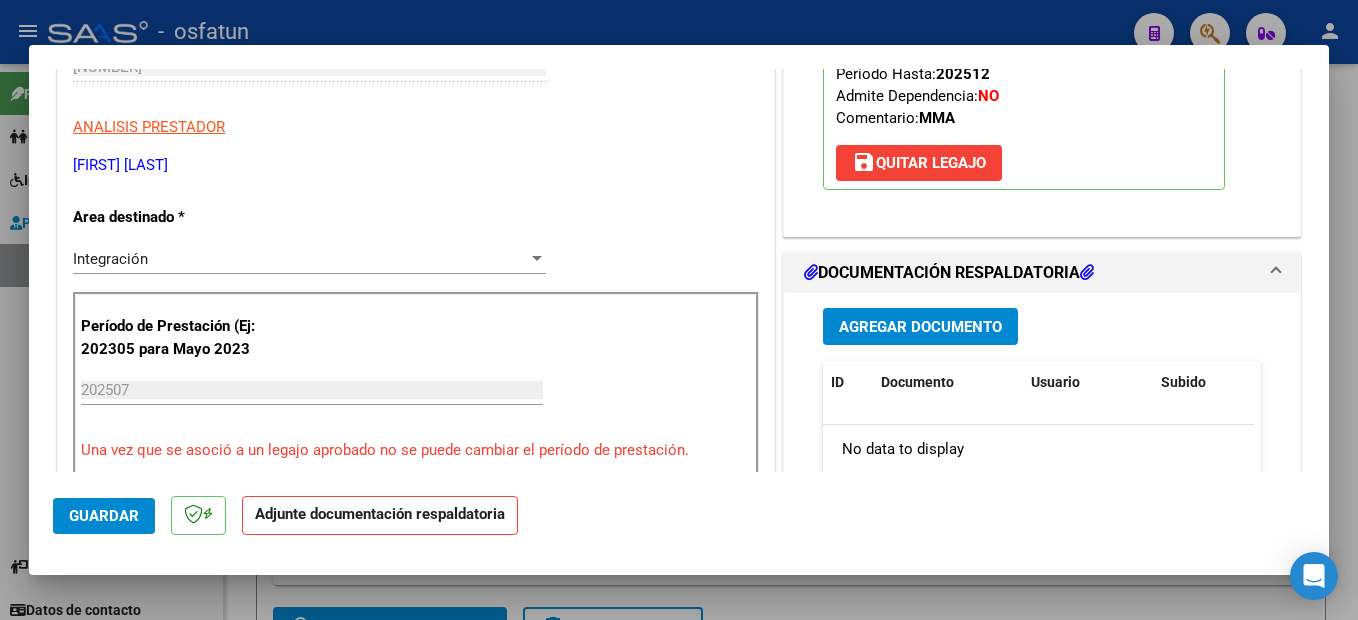 click on "Agregar Documento" at bounding box center [920, 327] 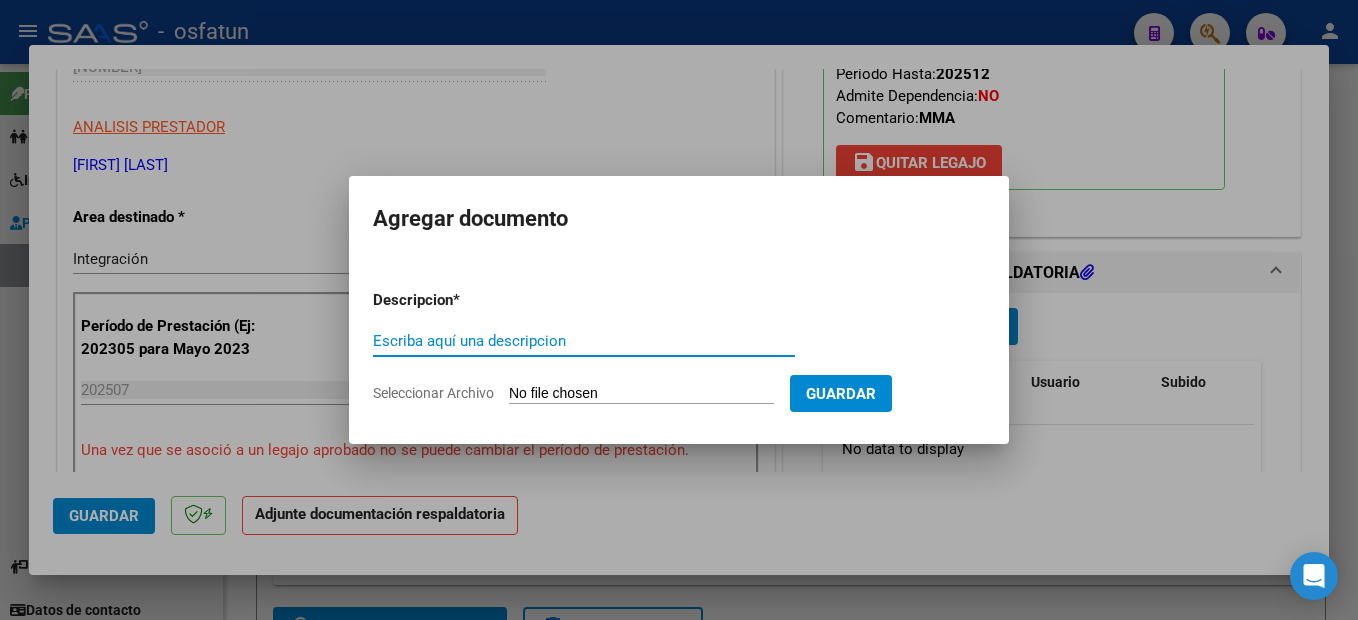 click on "Escriba aquí una descripcion" at bounding box center (584, 341) 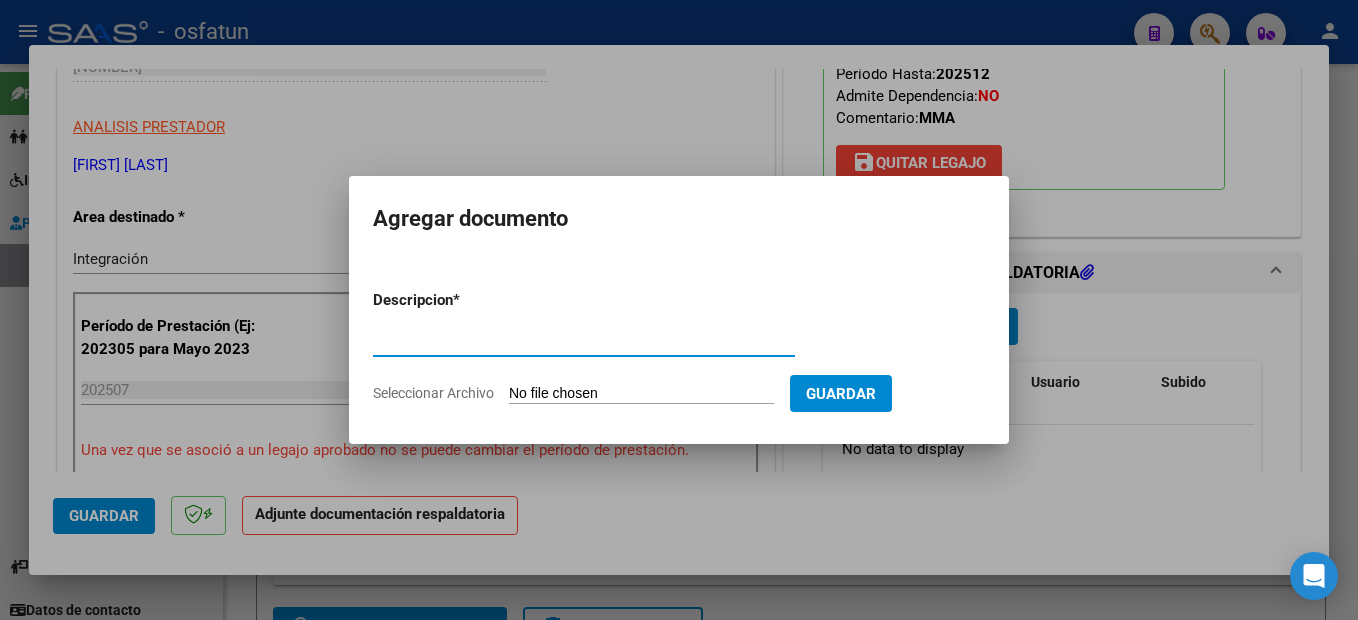 type on "planilla de asistencia" 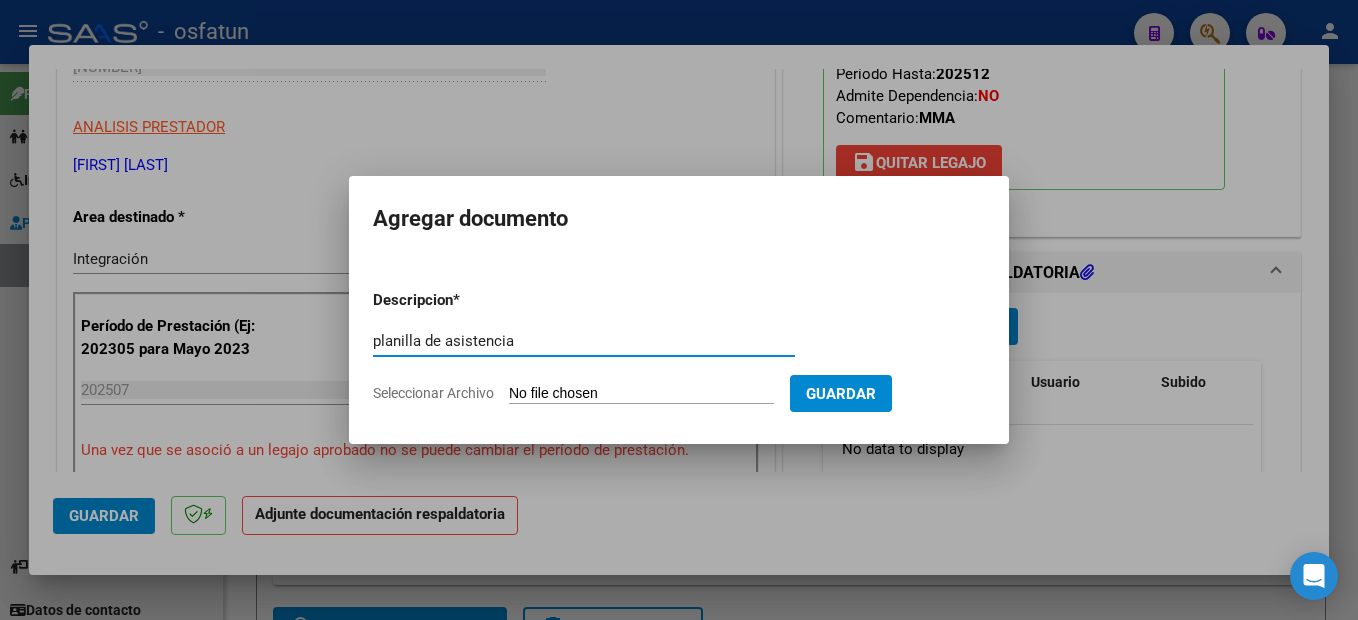 click on "Seleccionar Archivo" at bounding box center [641, 394] 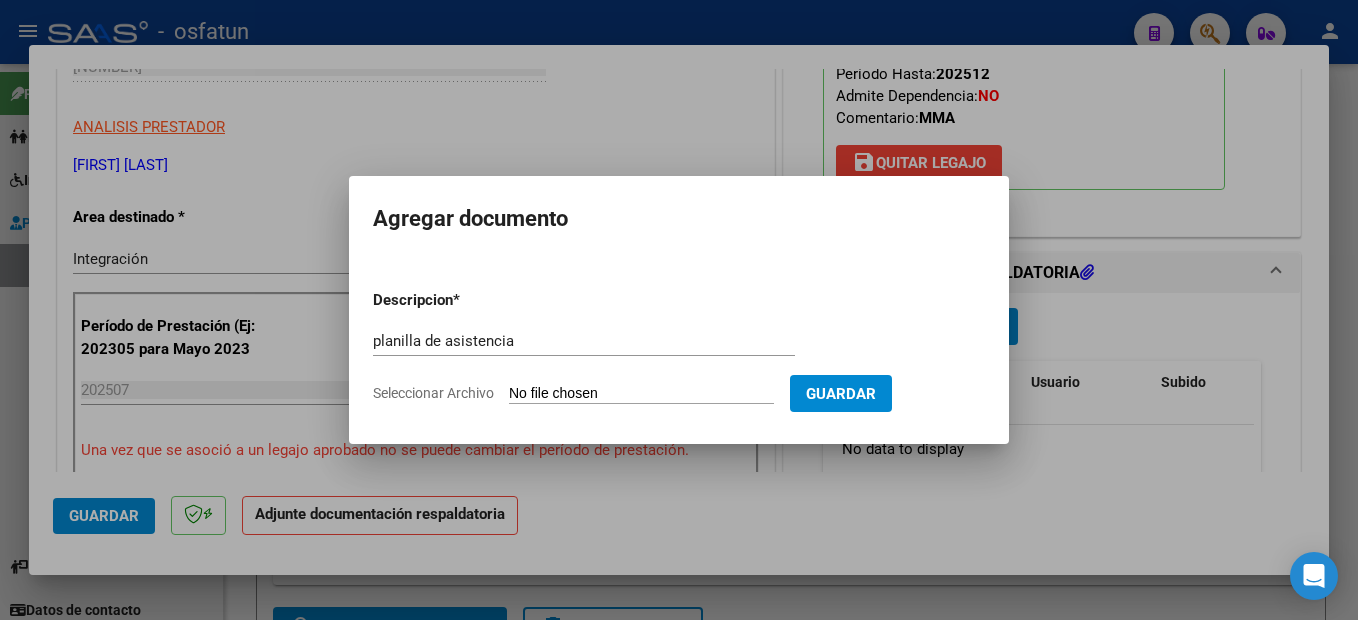 type on "C:\fakepath\[NUMBER].pdf" 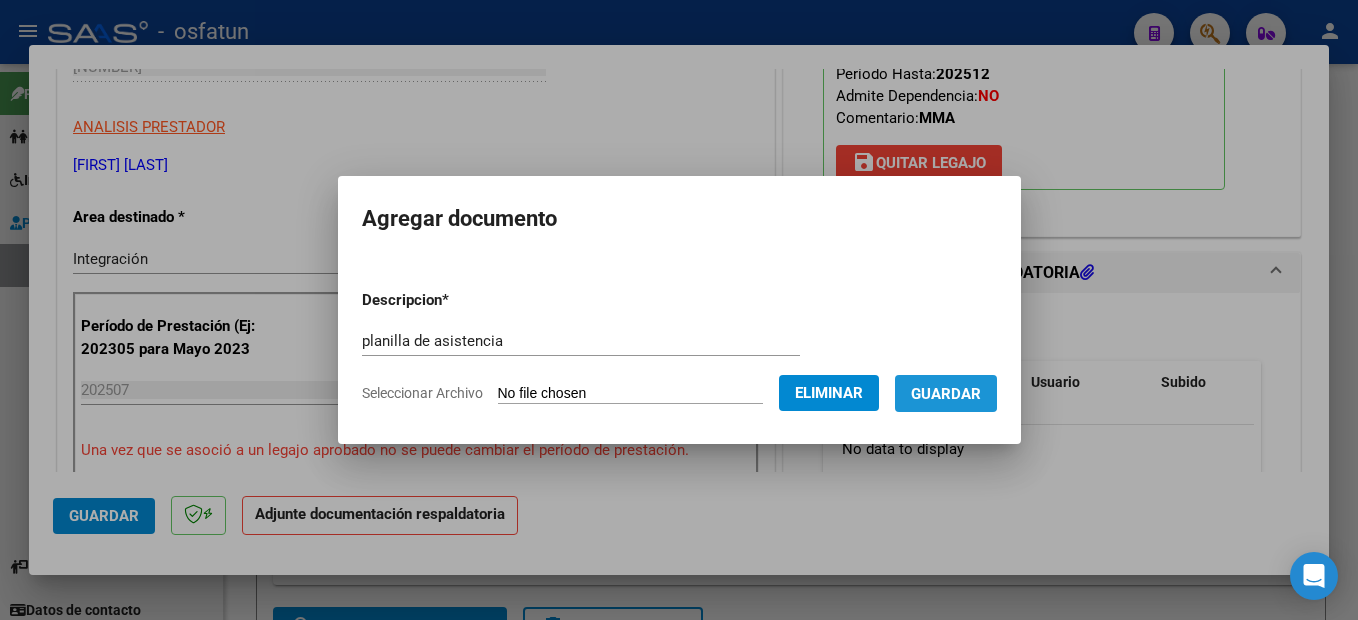 click on "Guardar" at bounding box center [946, 393] 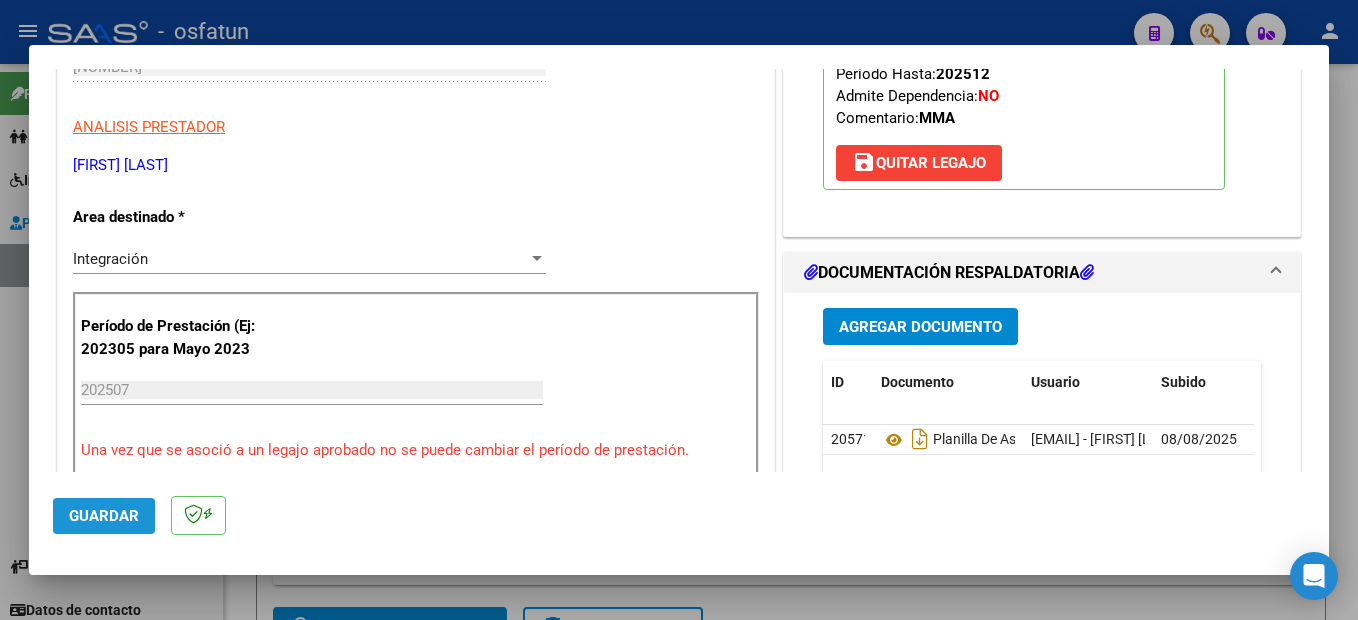 click on "Guardar" 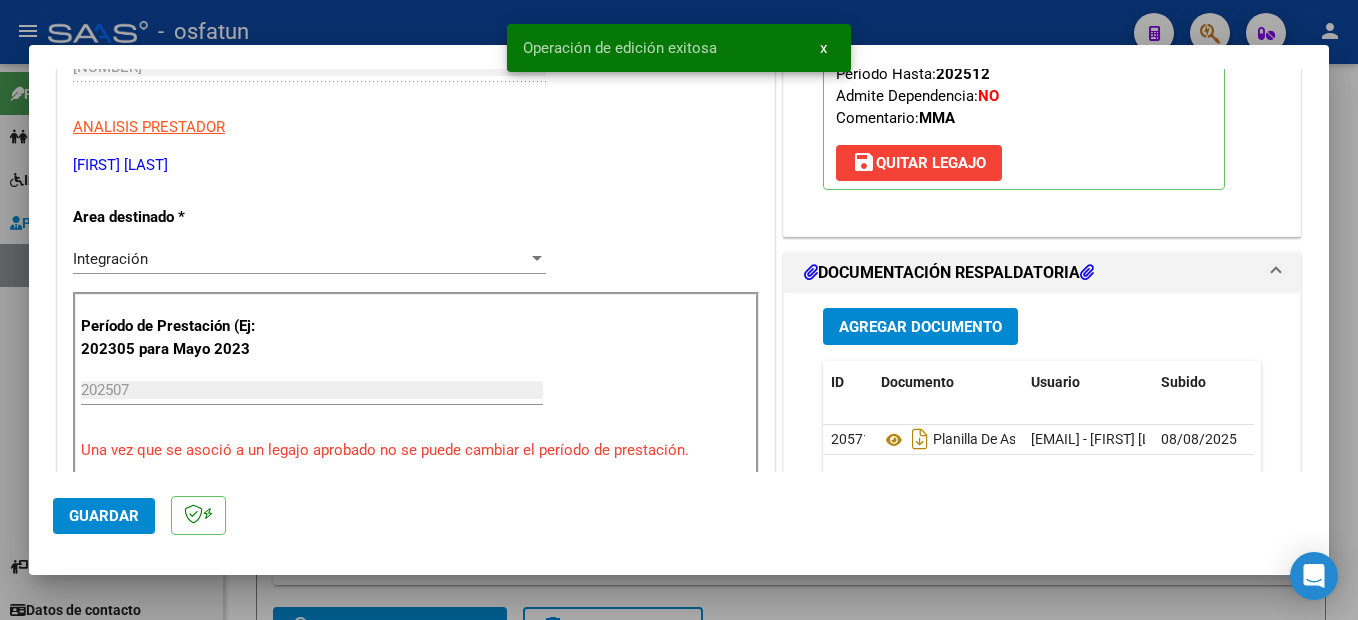 click at bounding box center (679, 310) 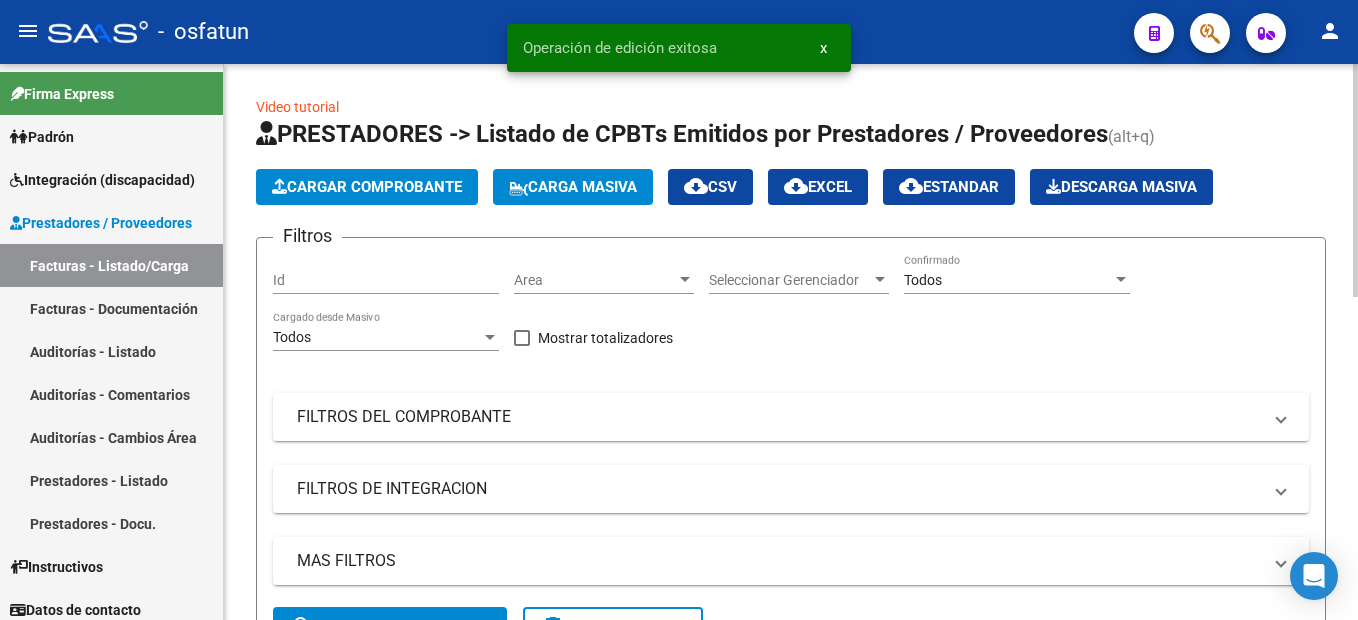 click on "Cargar Comprobante" 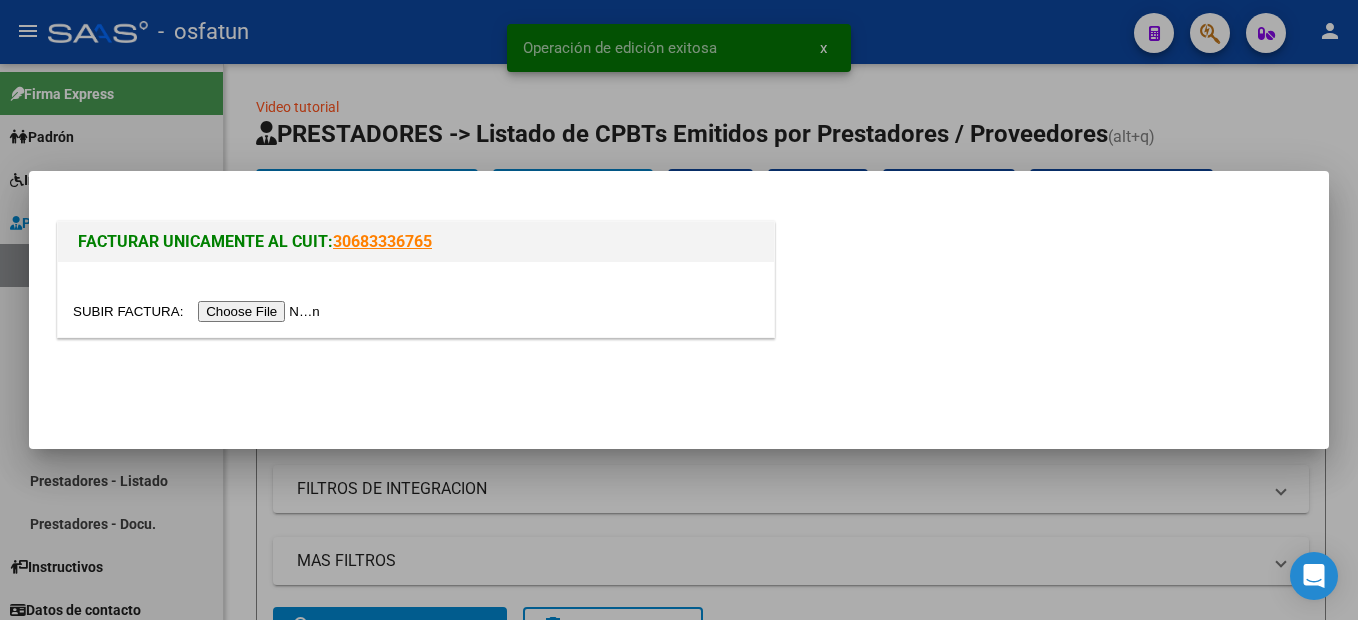 click at bounding box center [199, 311] 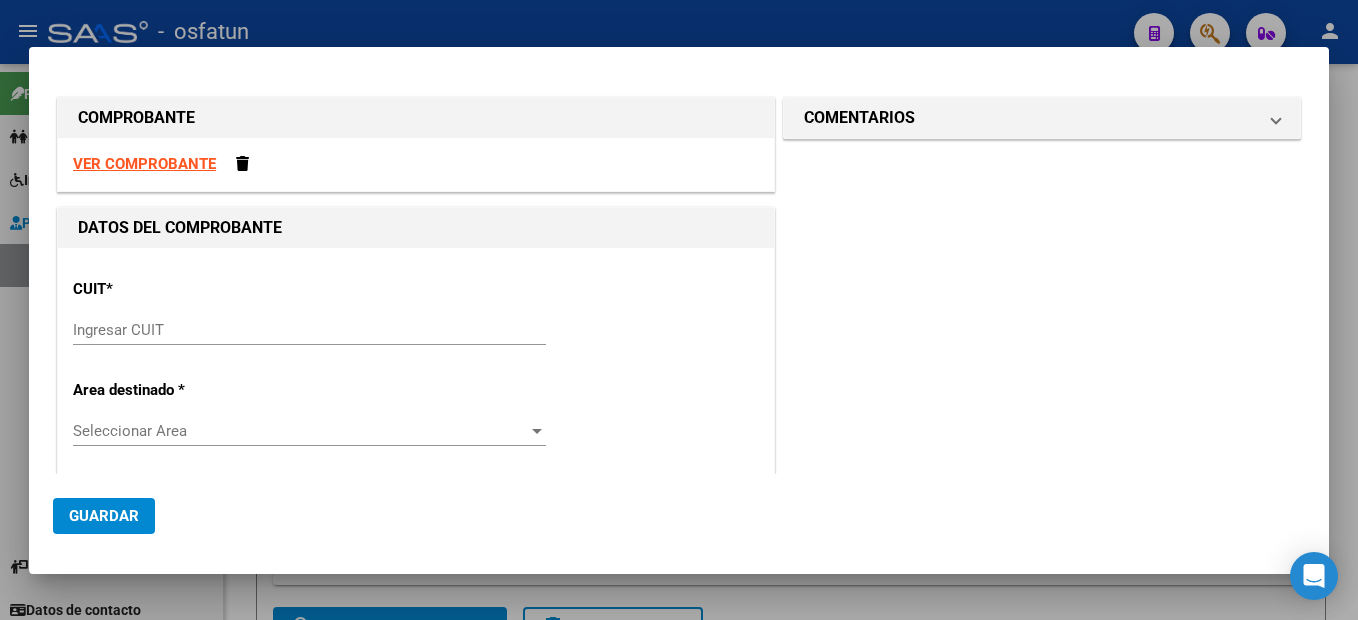 click on "Ingresar CUIT" at bounding box center [309, 330] 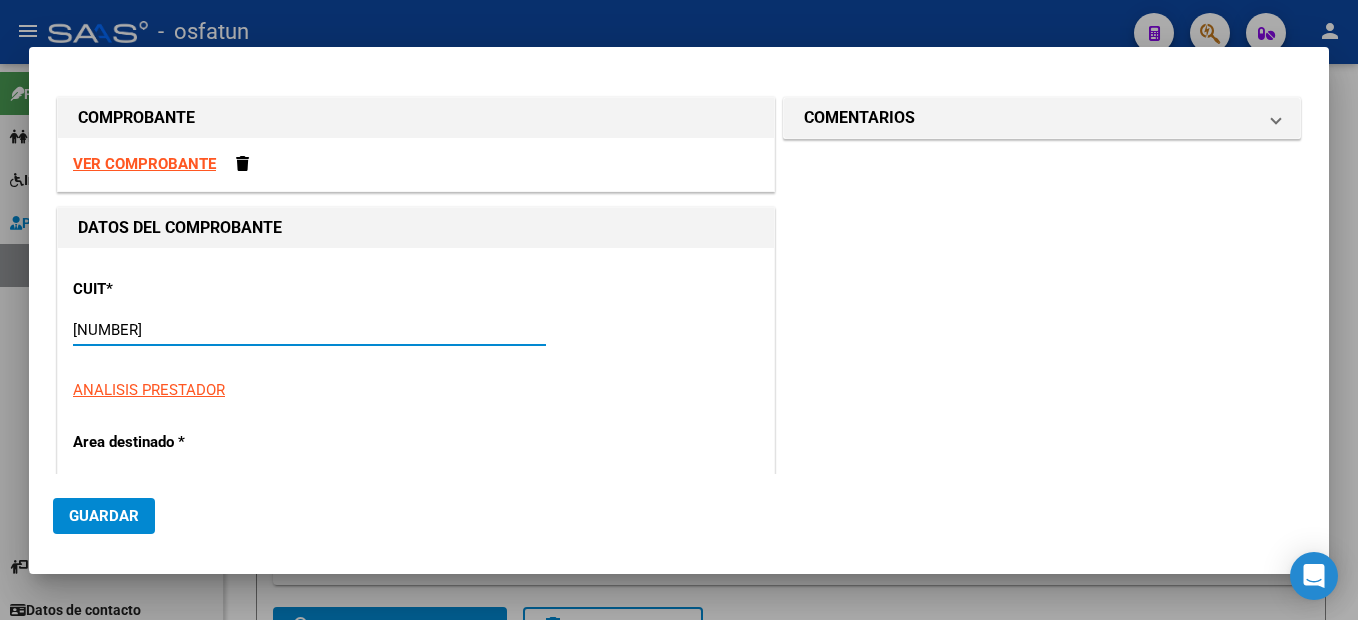 type on "[NUMBER]" 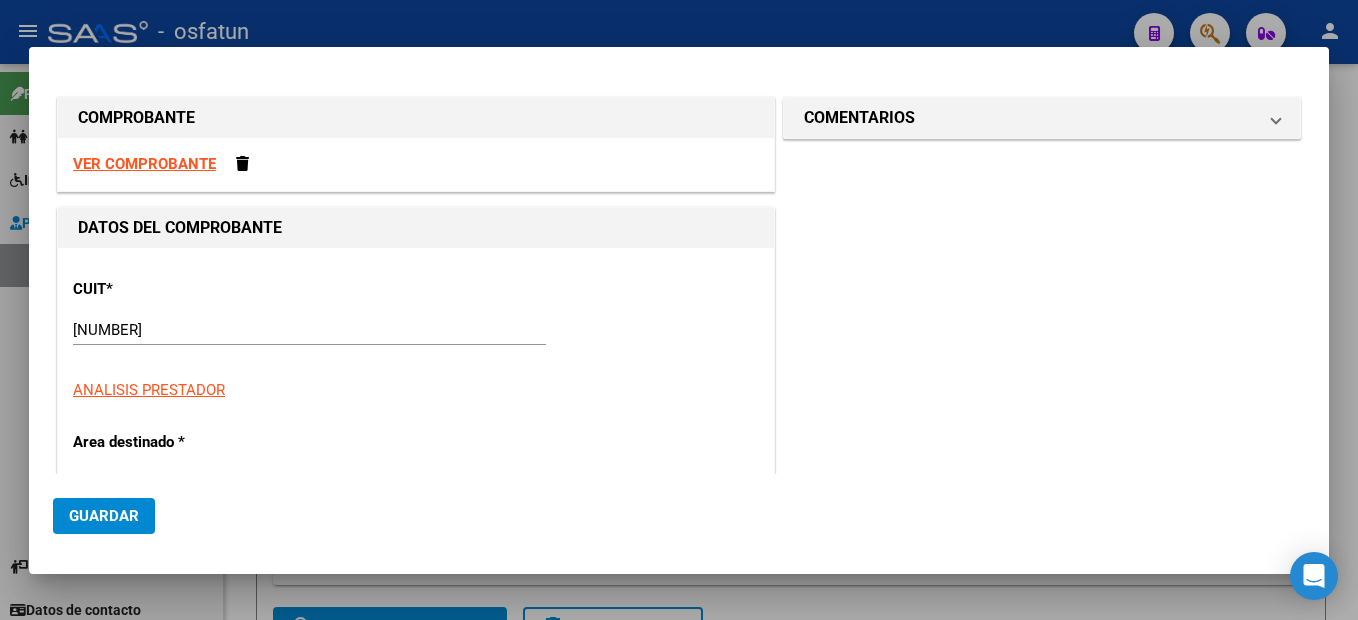scroll, scrollTop: 212, scrollLeft: 0, axis: vertical 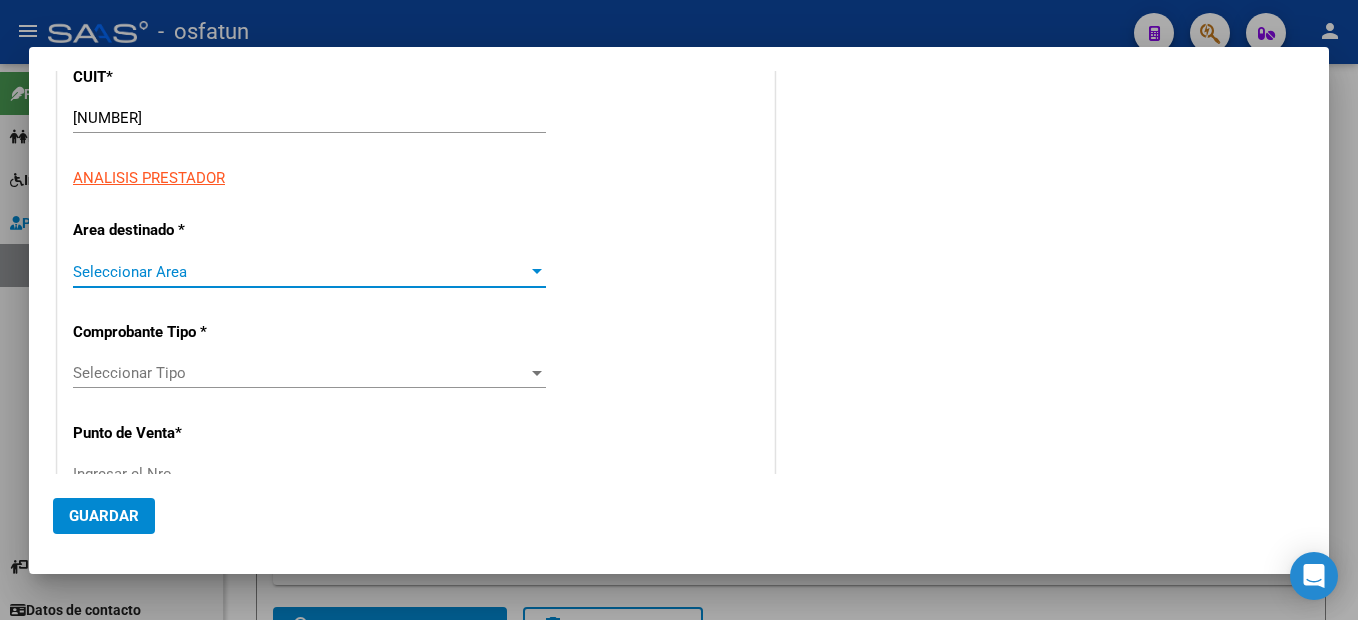 type on "1" 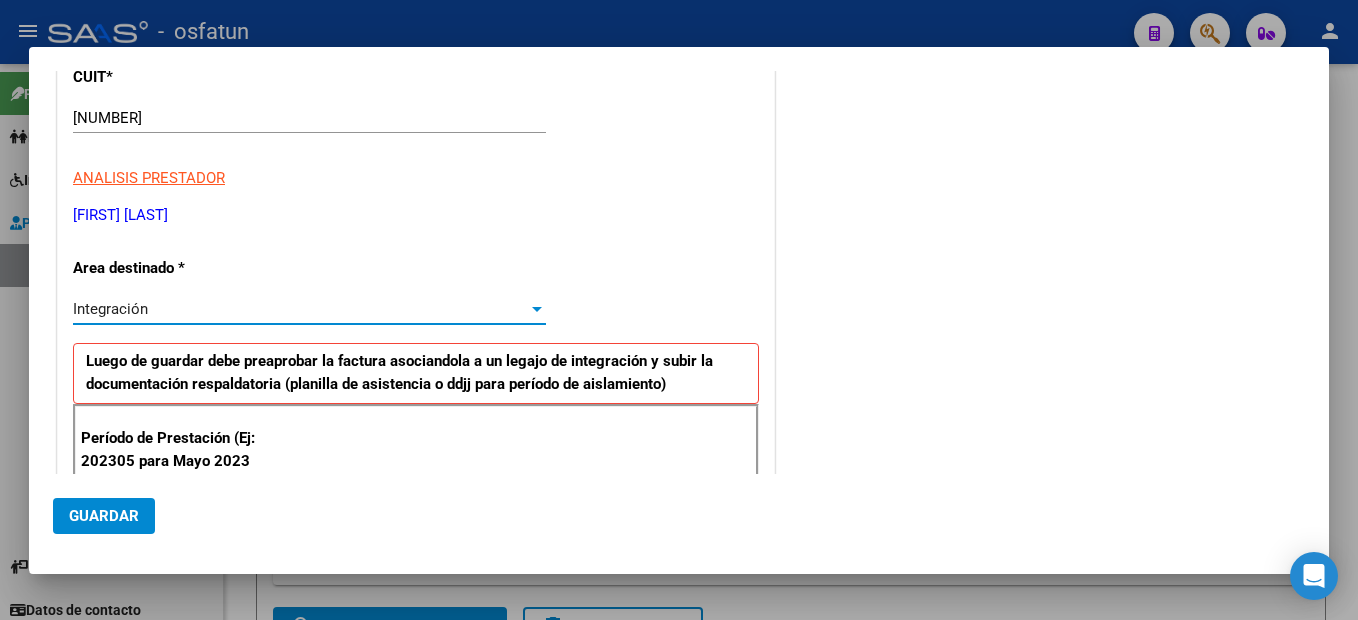 scroll, scrollTop: 312, scrollLeft: 0, axis: vertical 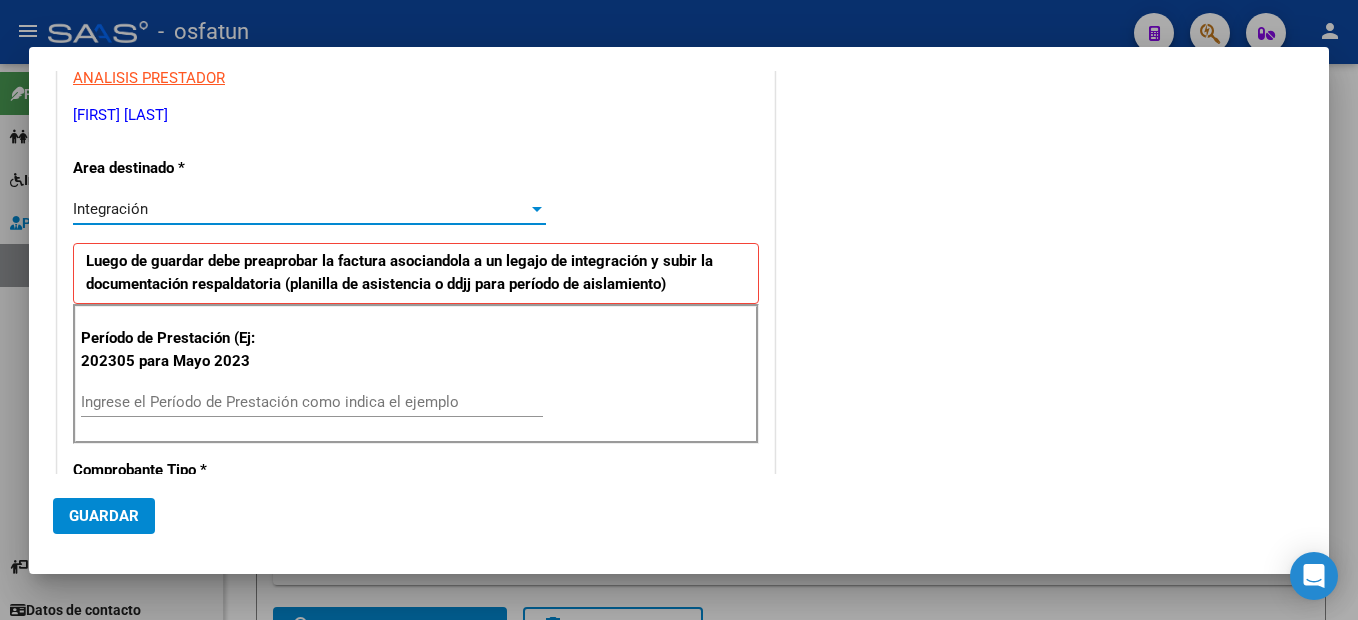 click on "Ingrese el Período de Prestación como indica el ejemplo" at bounding box center (312, 402) 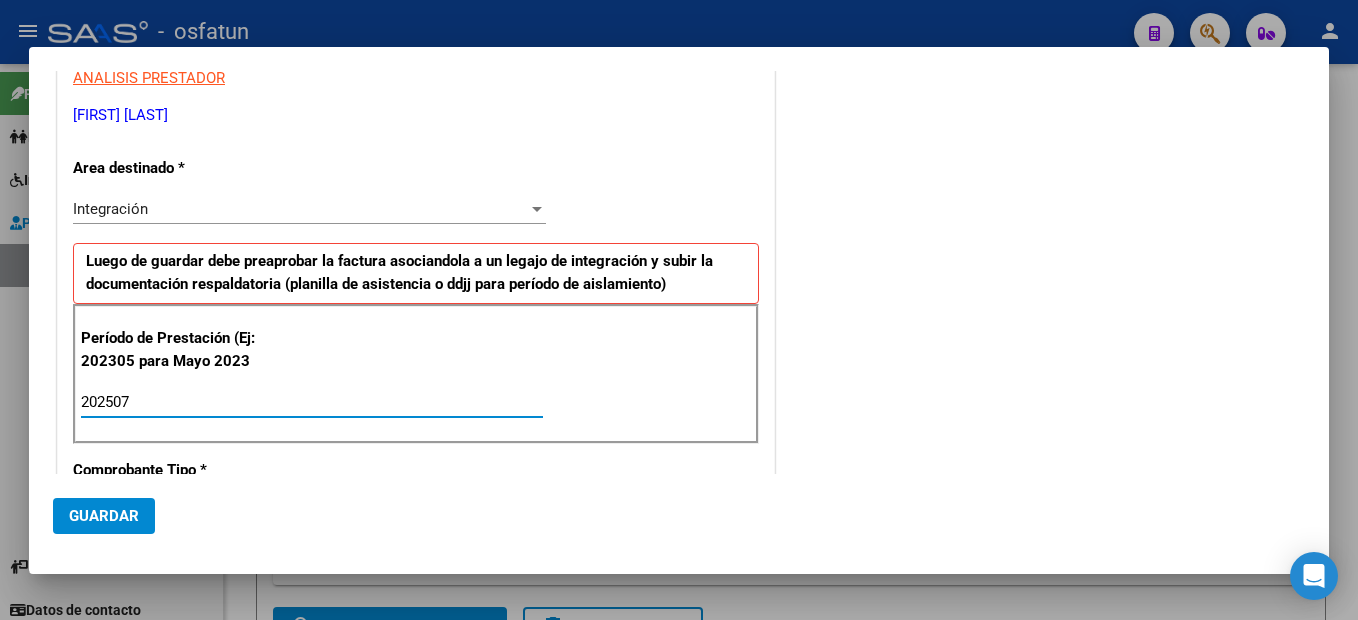 type on "202507" 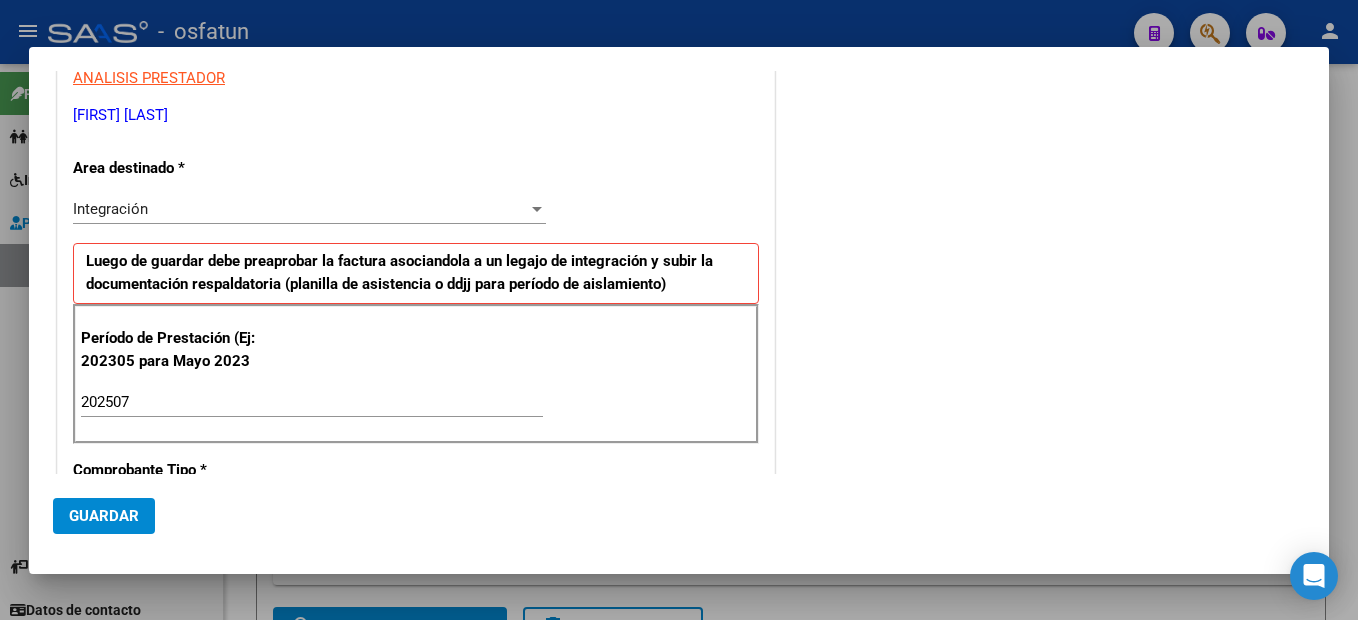 scroll, scrollTop: 551, scrollLeft: 0, axis: vertical 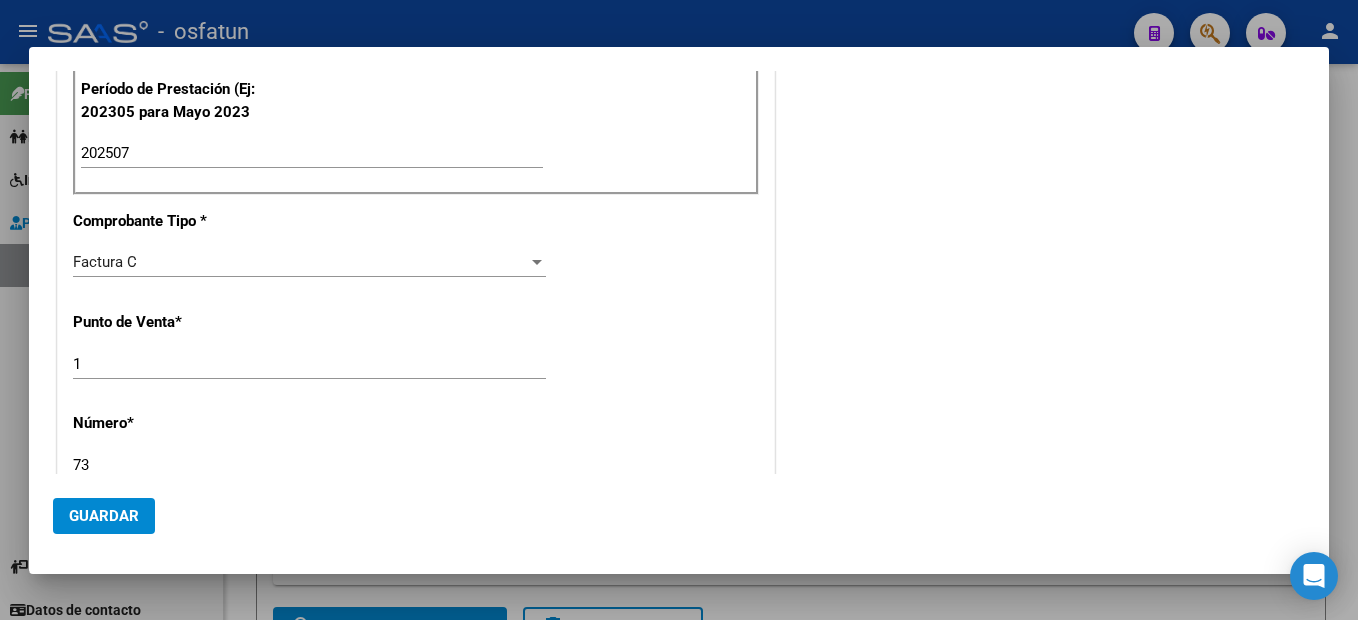 type on "73" 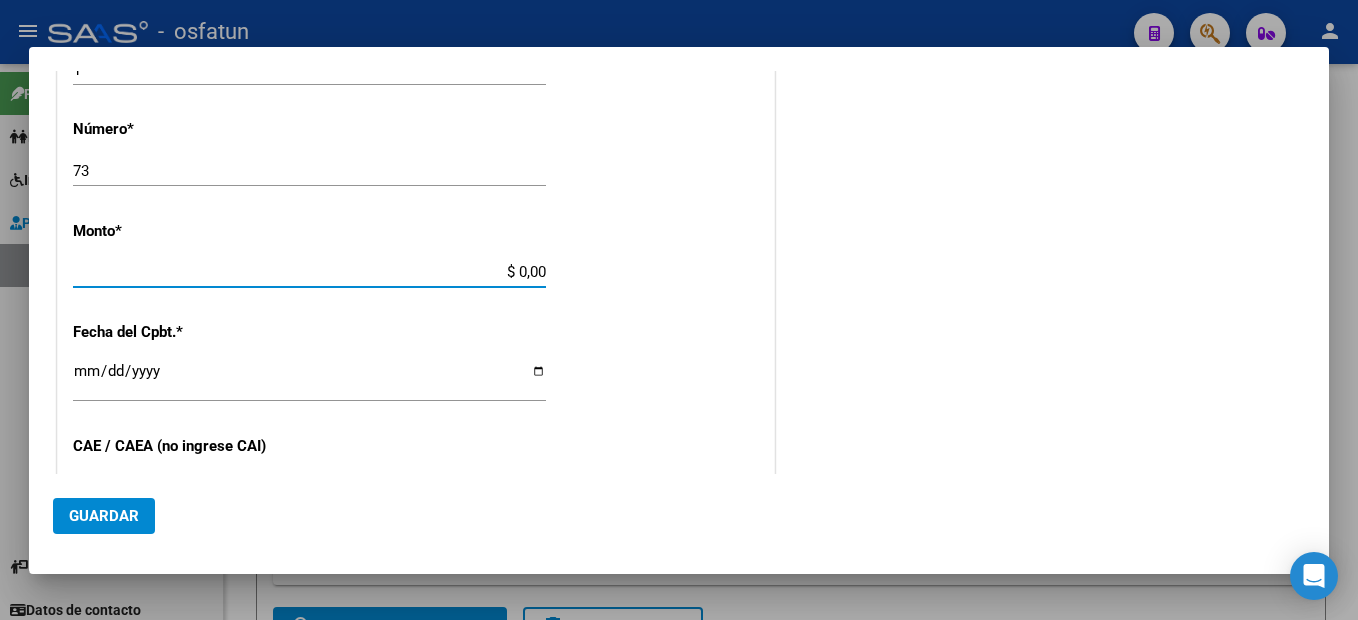 type on "$ 98.964,88" 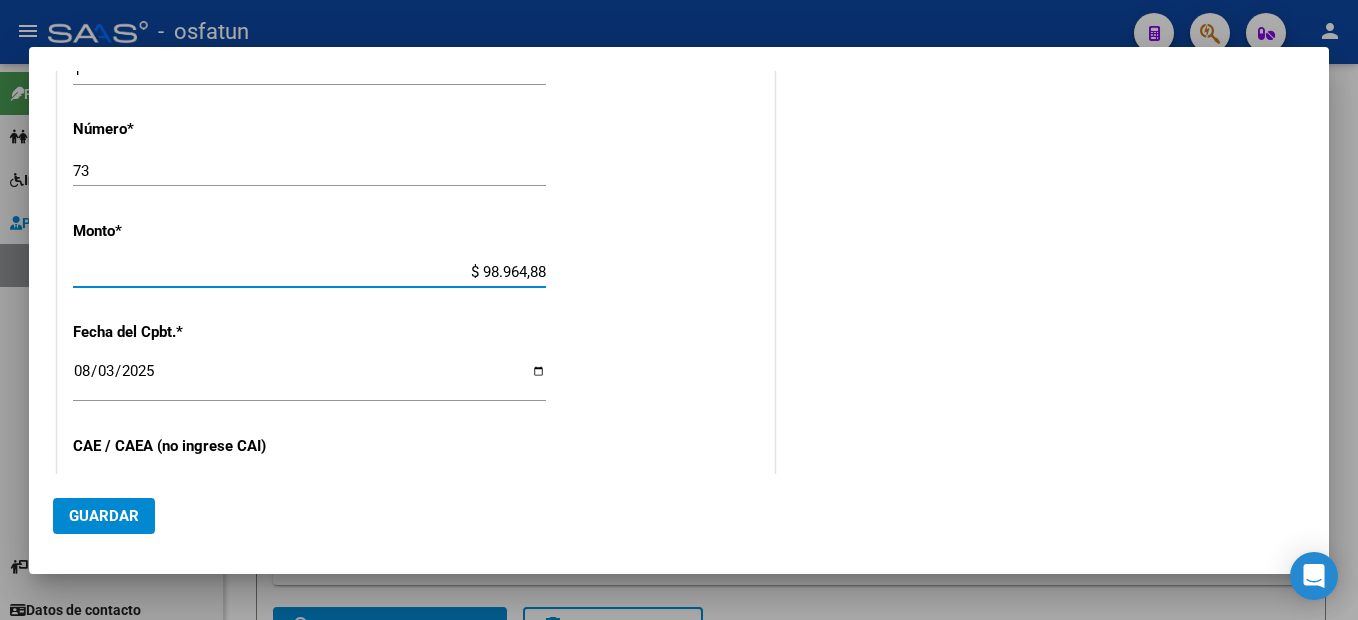 type on "[NUMBER]" 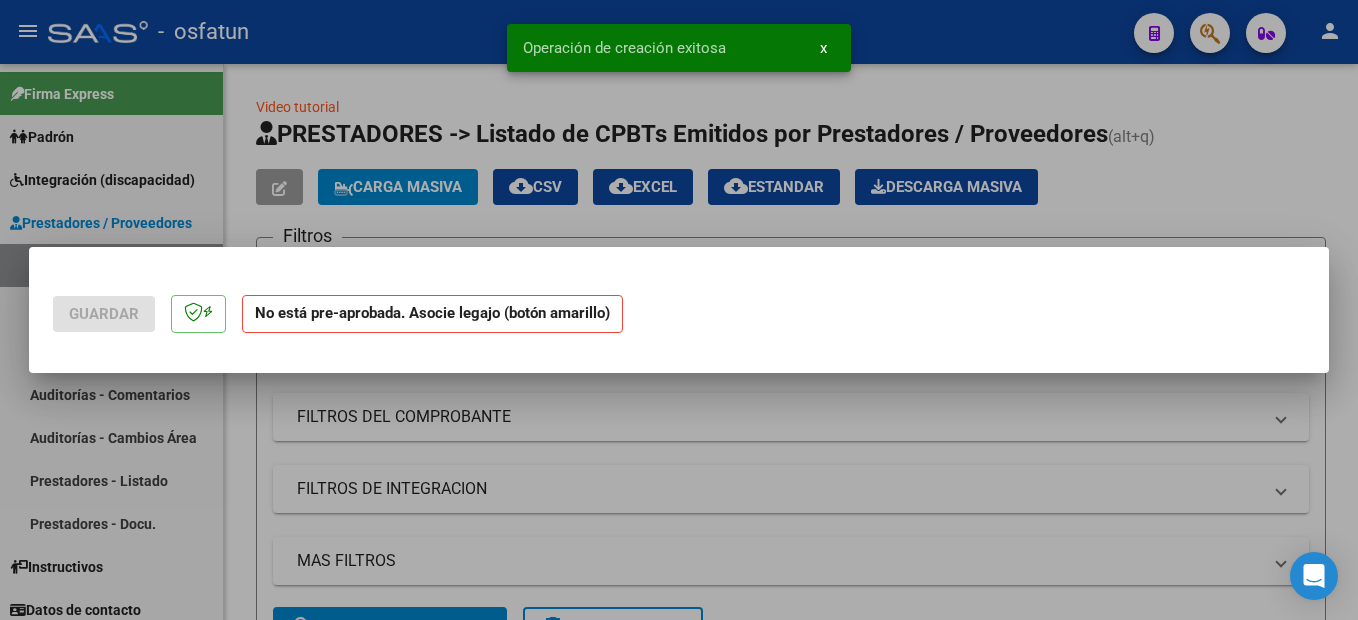 scroll, scrollTop: 0, scrollLeft: 0, axis: both 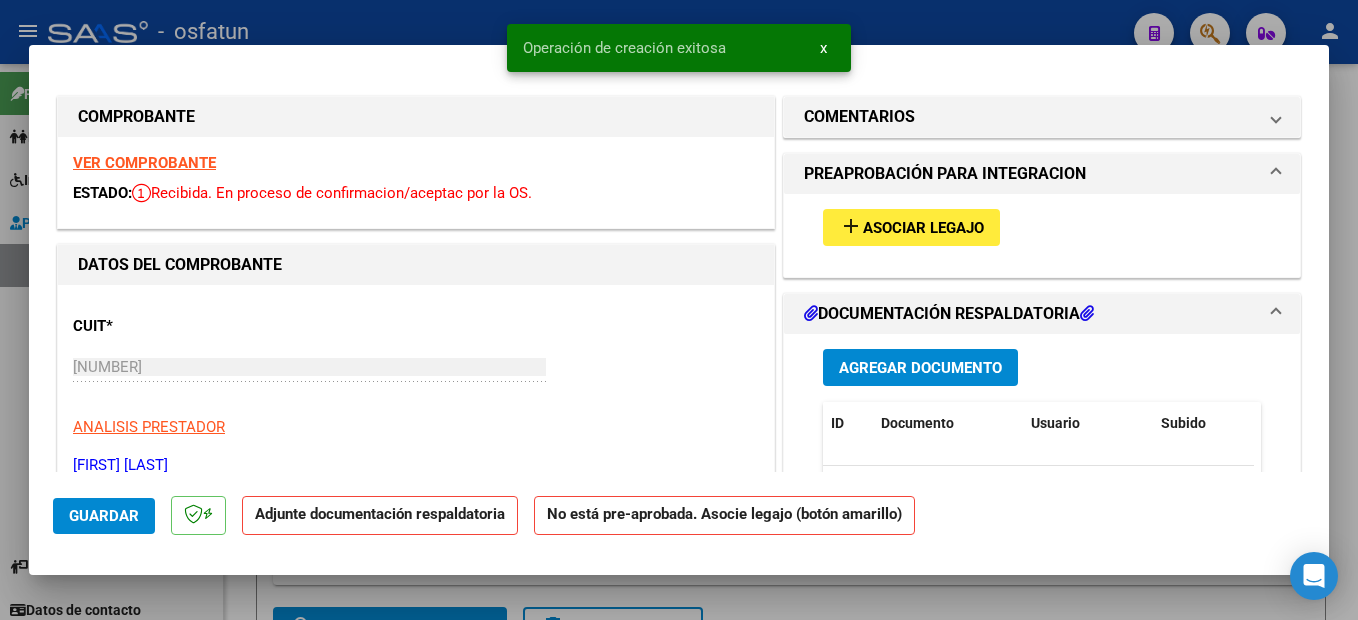 click on "add Asociar Legajo" at bounding box center [911, 227] 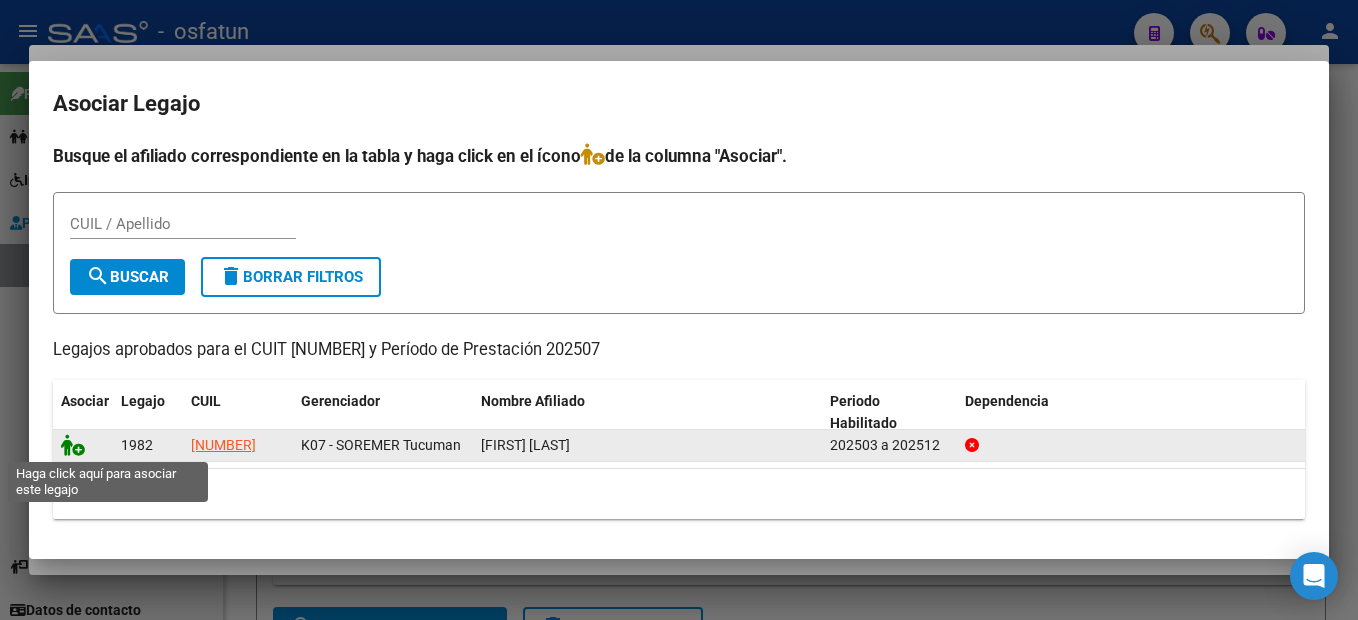 click 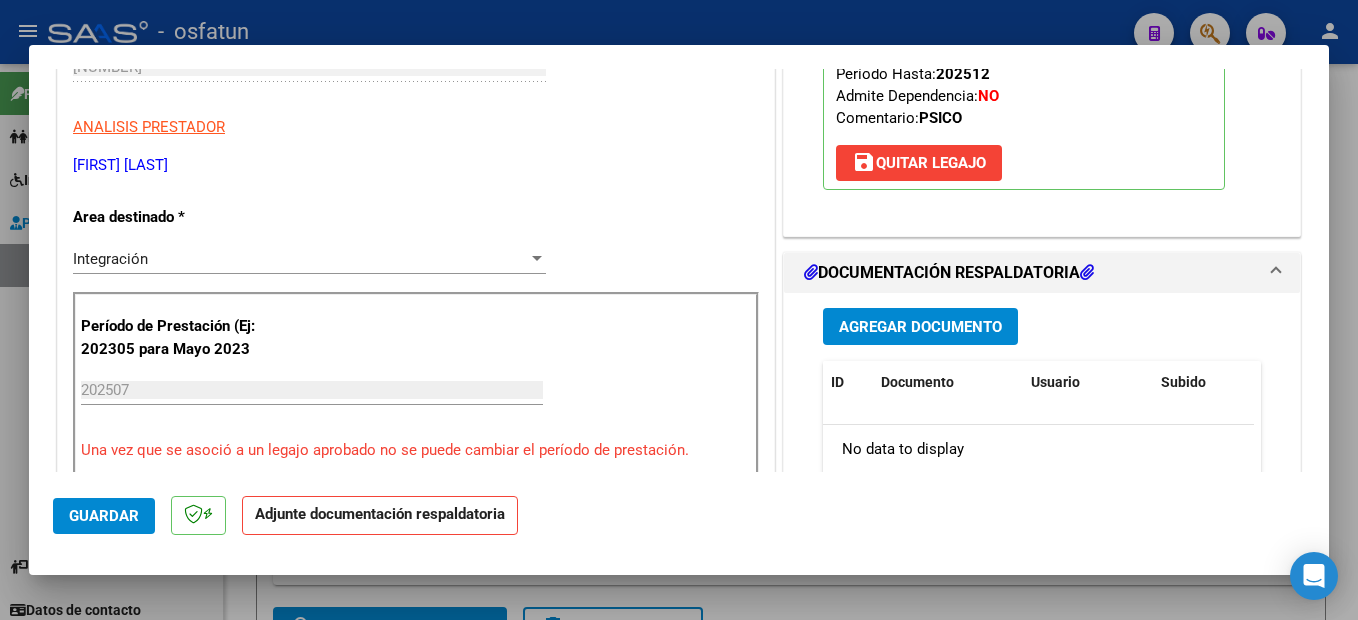 scroll, scrollTop: 500, scrollLeft: 0, axis: vertical 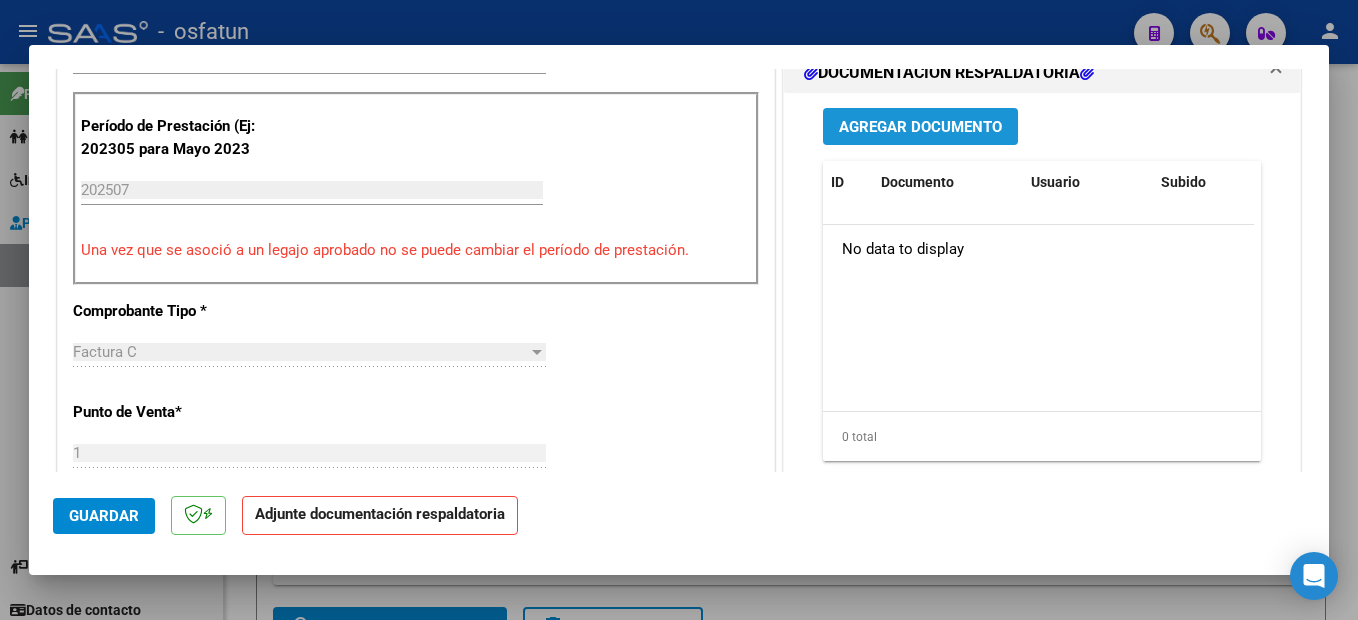 click on "Agregar Documento" at bounding box center (920, 127) 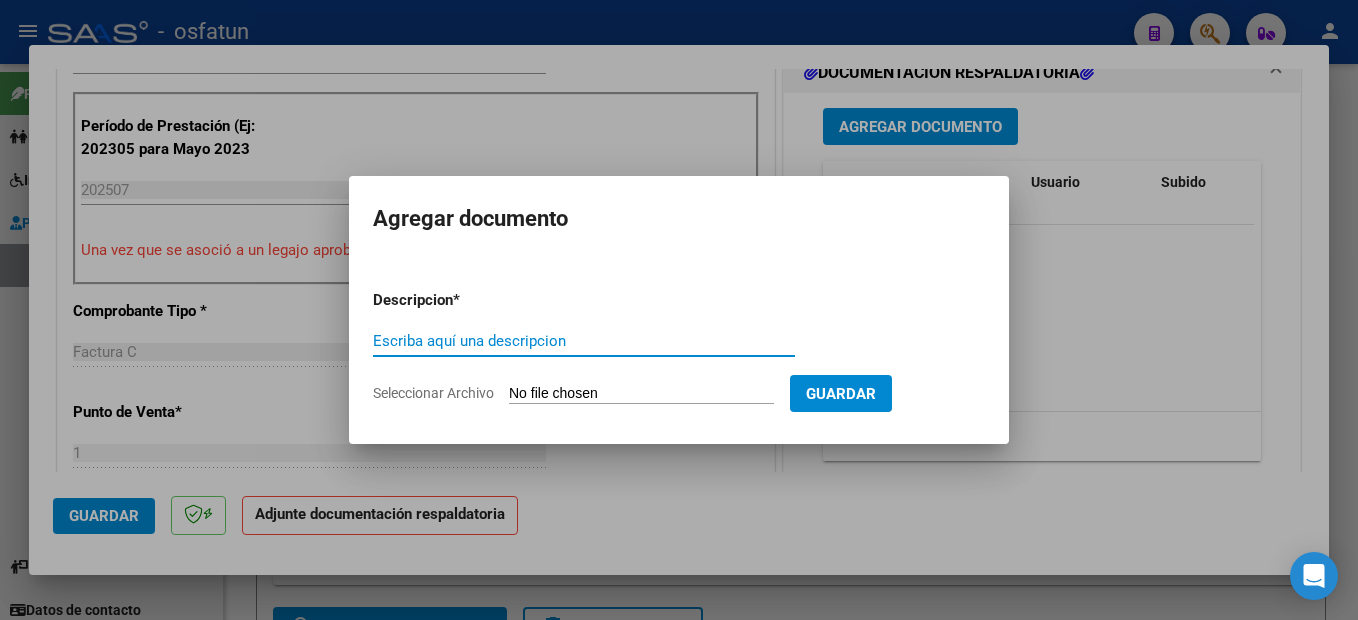 click on "Escriba aquí una descripcion" at bounding box center (584, 341) 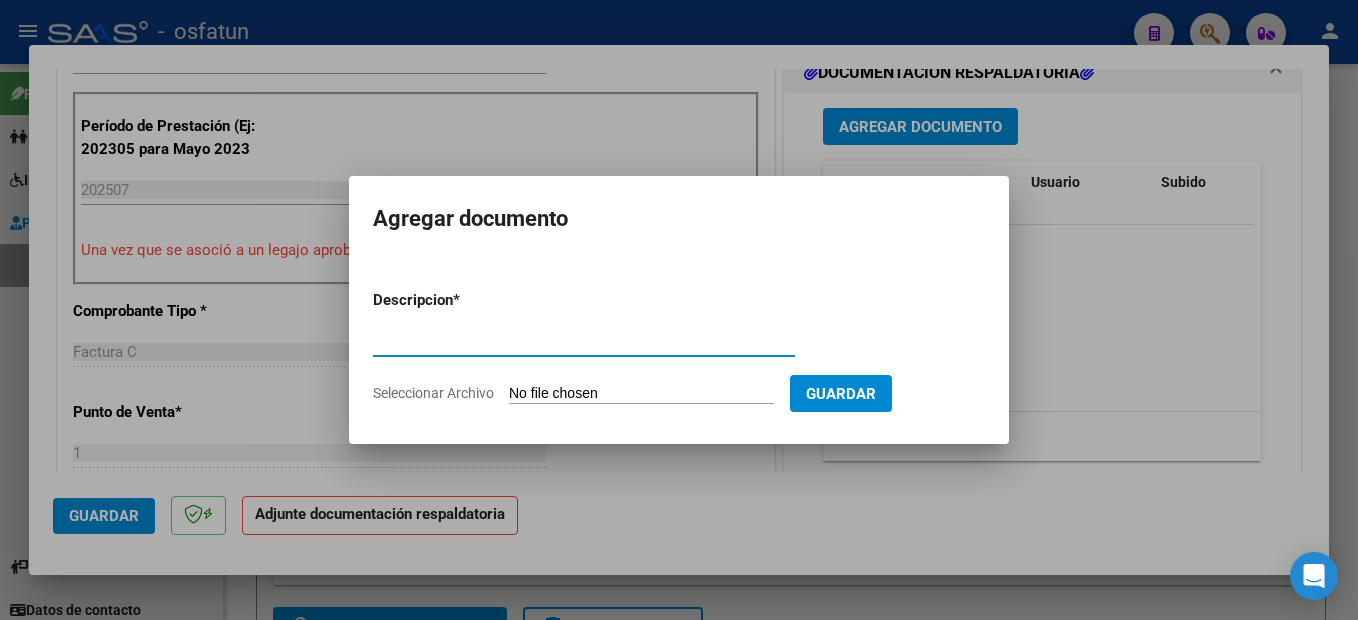 type on "planilla de asistencia" 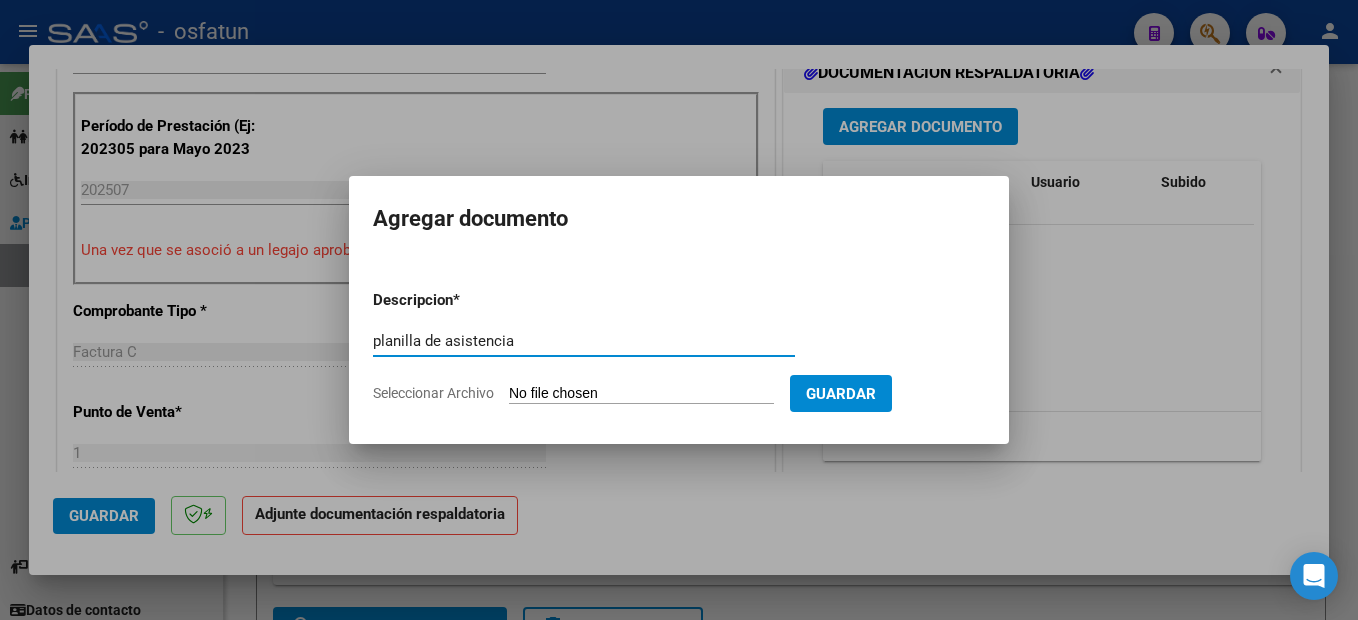 click on "Seleccionar Archivo" at bounding box center (641, 394) 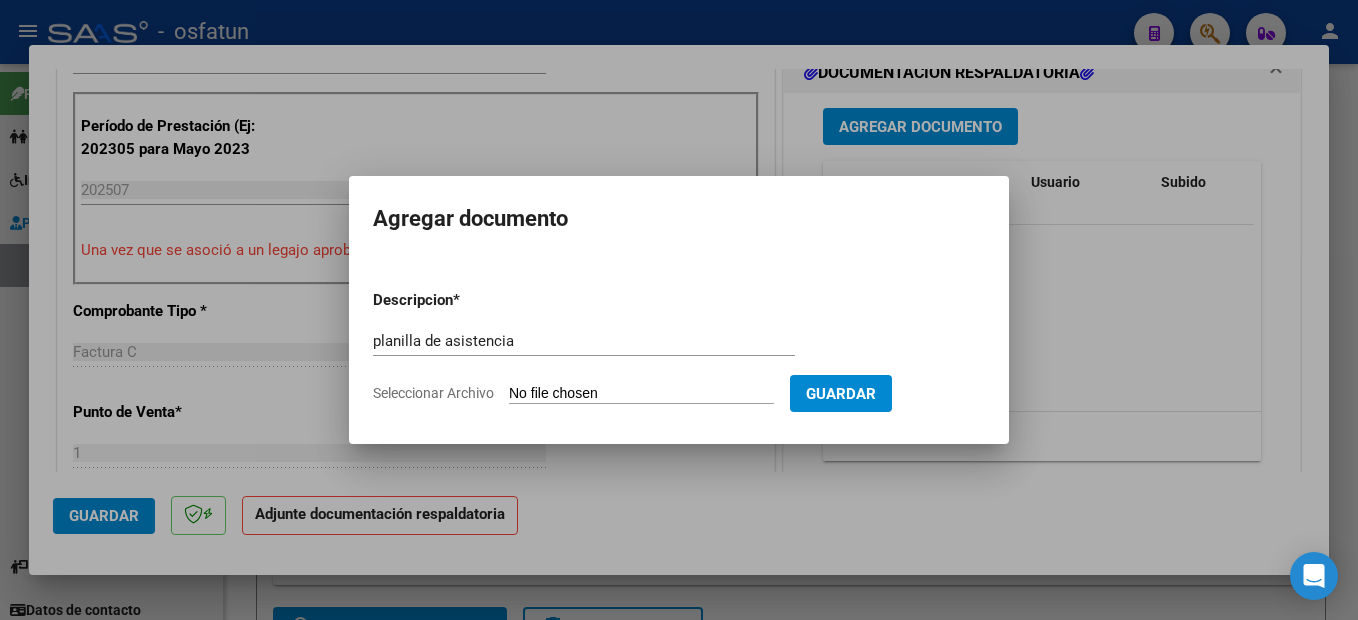type on "C:\fakepath\[NUMBER].pdf" 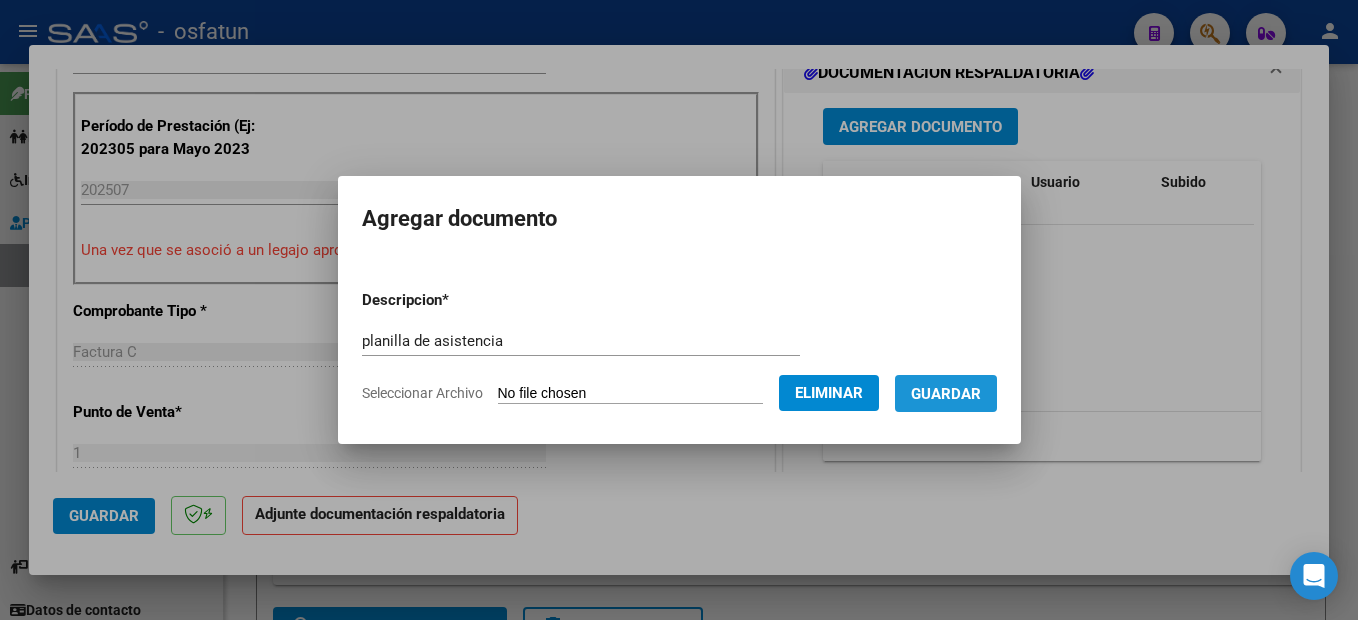 click on "Guardar" at bounding box center (946, 393) 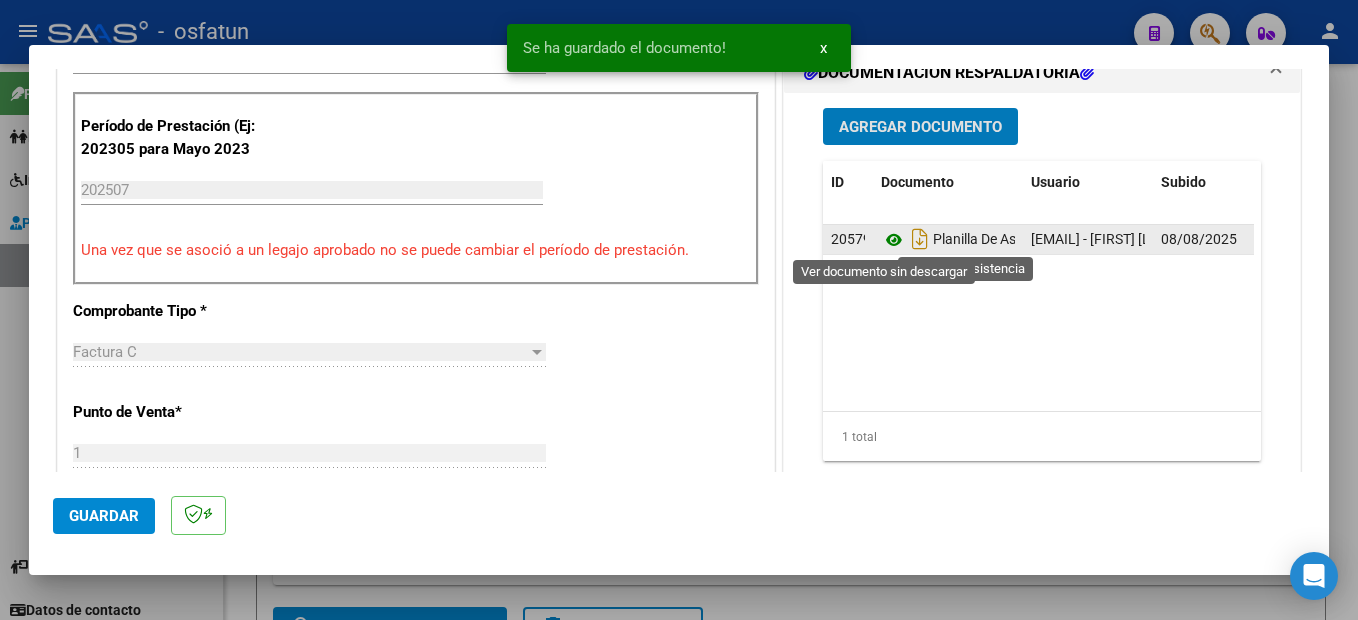 click 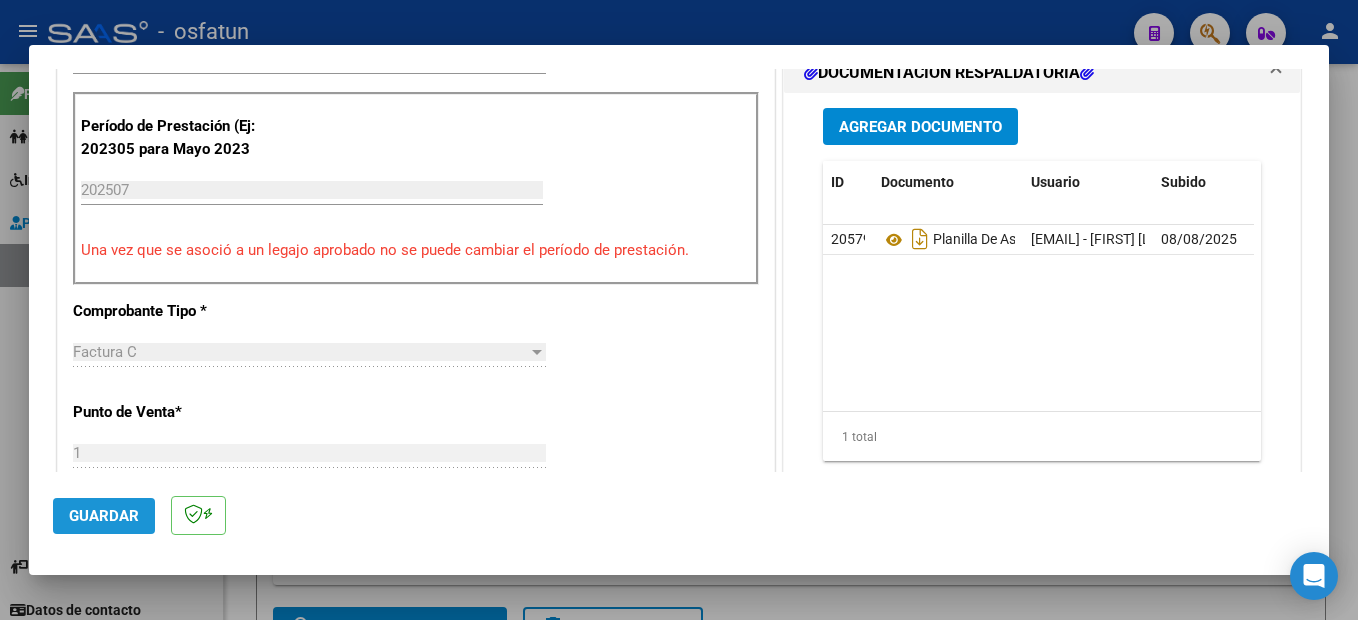 click on "Guardar" 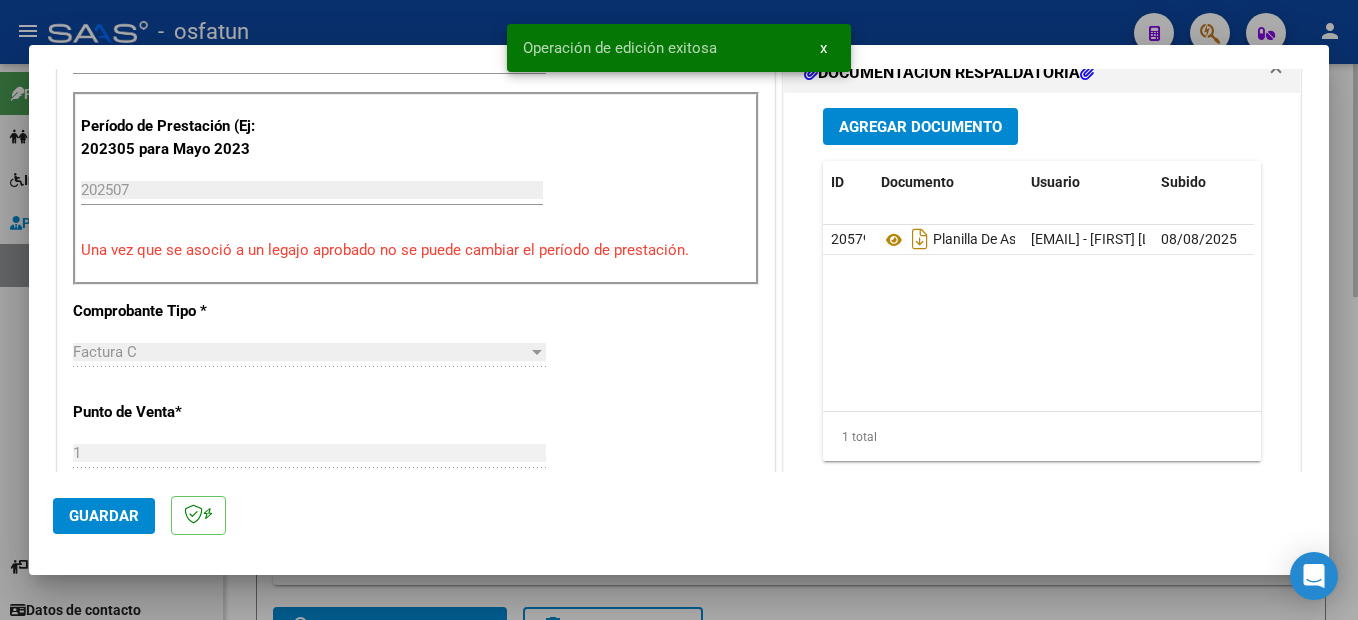drag, startPoint x: 1337, startPoint y: 509, endPoint x: 1357, endPoint y: 474, distance: 40.311287 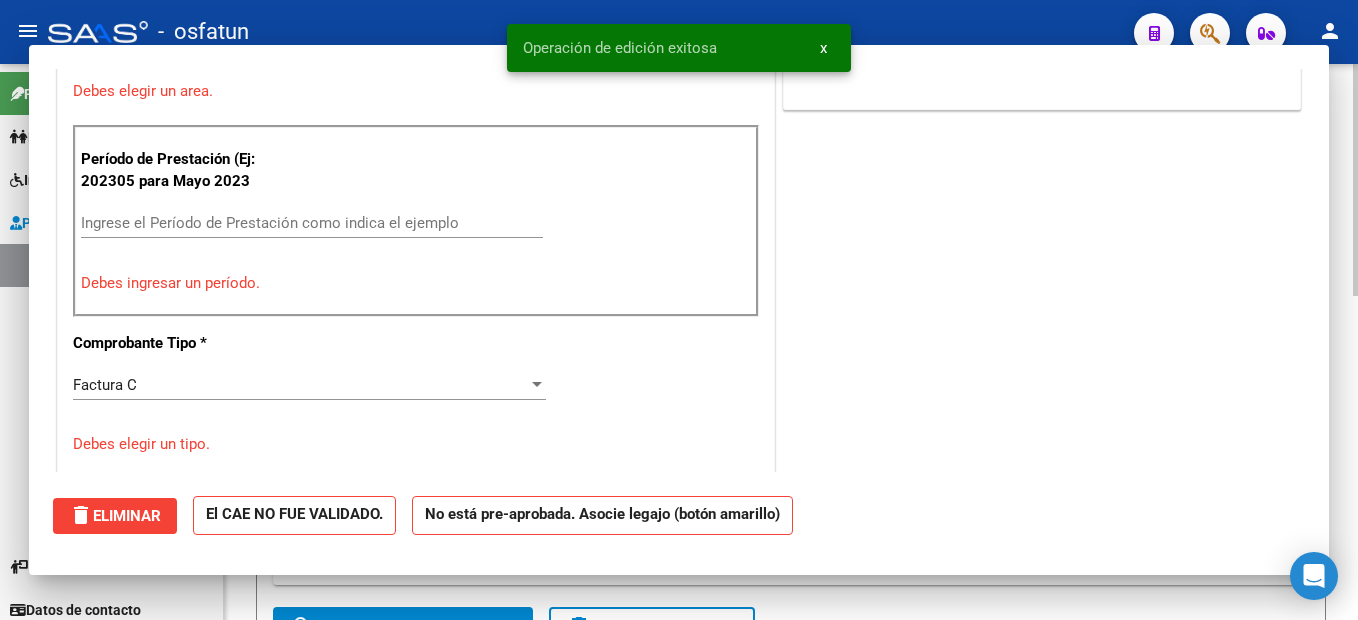 scroll, scrollTop: 0, scrollLeft: 0, axis: both 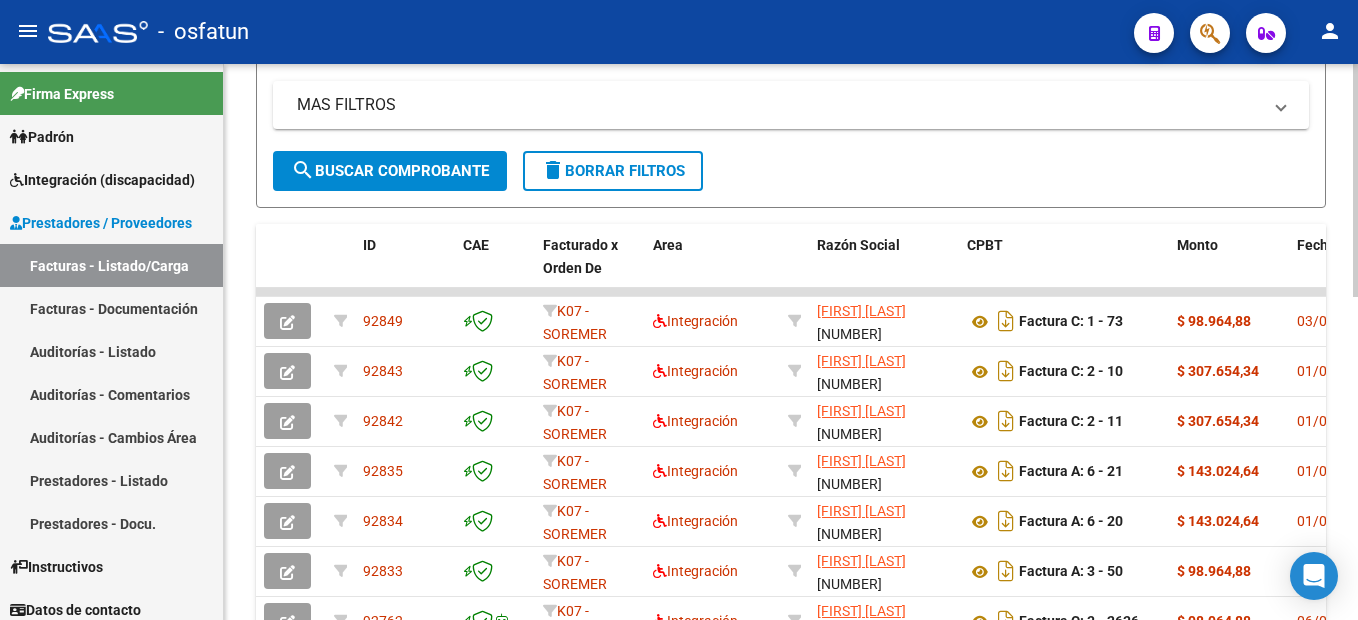 click on "Video tutorial   PRESTADORES -> Listado de CPBTs Emitidos por Prestadores / Proveedores (alt+q)   Cargar Comprobante
Carga Masiva  cloud_download  CSV  cloud_download  EXCEL  cloud_download  Estandar   Descarga Masiva
Filtros Id Area Area Seleccionar Gerenciador Seleccionar Gerenciador Todos Confirmado Todos Cargado desde Masivo   Mostrar totalizadores   FILTROS DEL COMPROBANTE  Comprobante Tipo Comprobante Tipo Start date – End date Fec. Comprobante Desde / Hasta Días Emisión Desde(cant. días) Días Emisión Hasta(cant. días) CUIT / Razón Social Pto. Venta Nro. Comprobante Código SSS CAE Válido CAE Válido Todos Cargado Módulo Hosp. Todos Tiene facturacion Apócrifa Hospital Refes  FILTROS DE INTEGRACION  Período De Prestación Campos del Archivo de Rendición Devuelto x SSS (dr_envio) Todos Rendido x SSS (dr_envio) Tipo de Registro Tipo de Registro Período Presentación Período Presentación Campos del Legajo Asociado (preaprobación) Afiliado Legajo (cuil/nombre) Todos  MAS FILTROS  Op" 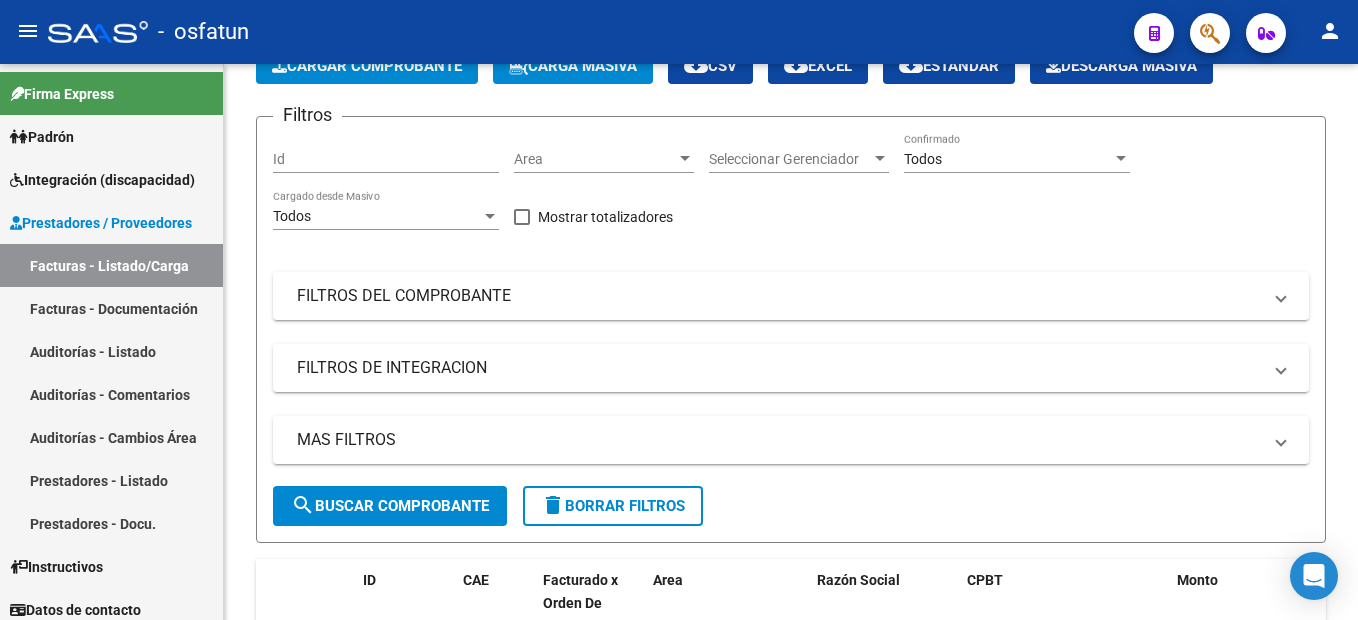 scroll, scrollTop: 0, scrollLeft: 0, axis: both 